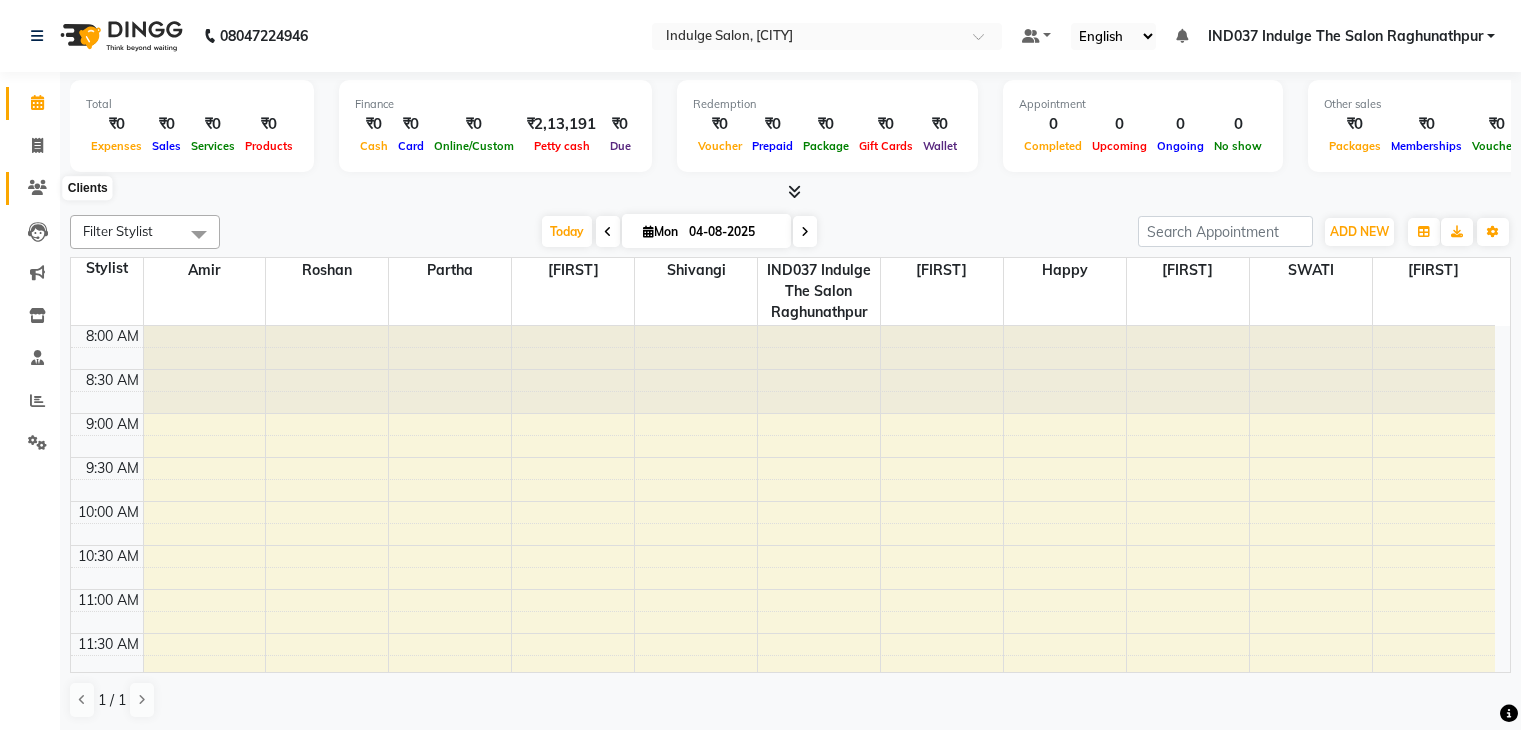 scroll, scrollTop: 0, scrollLeft: 0, axis: both 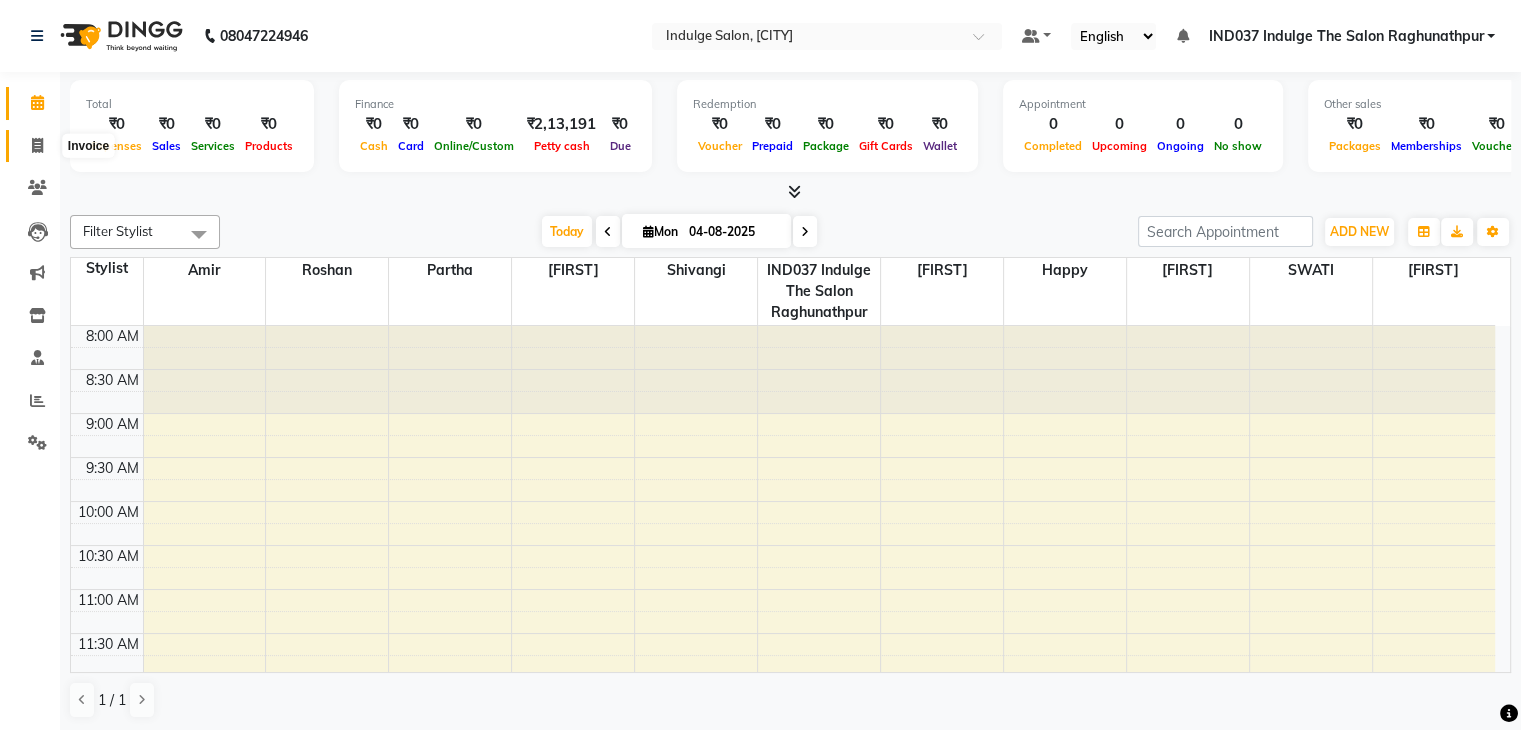 click 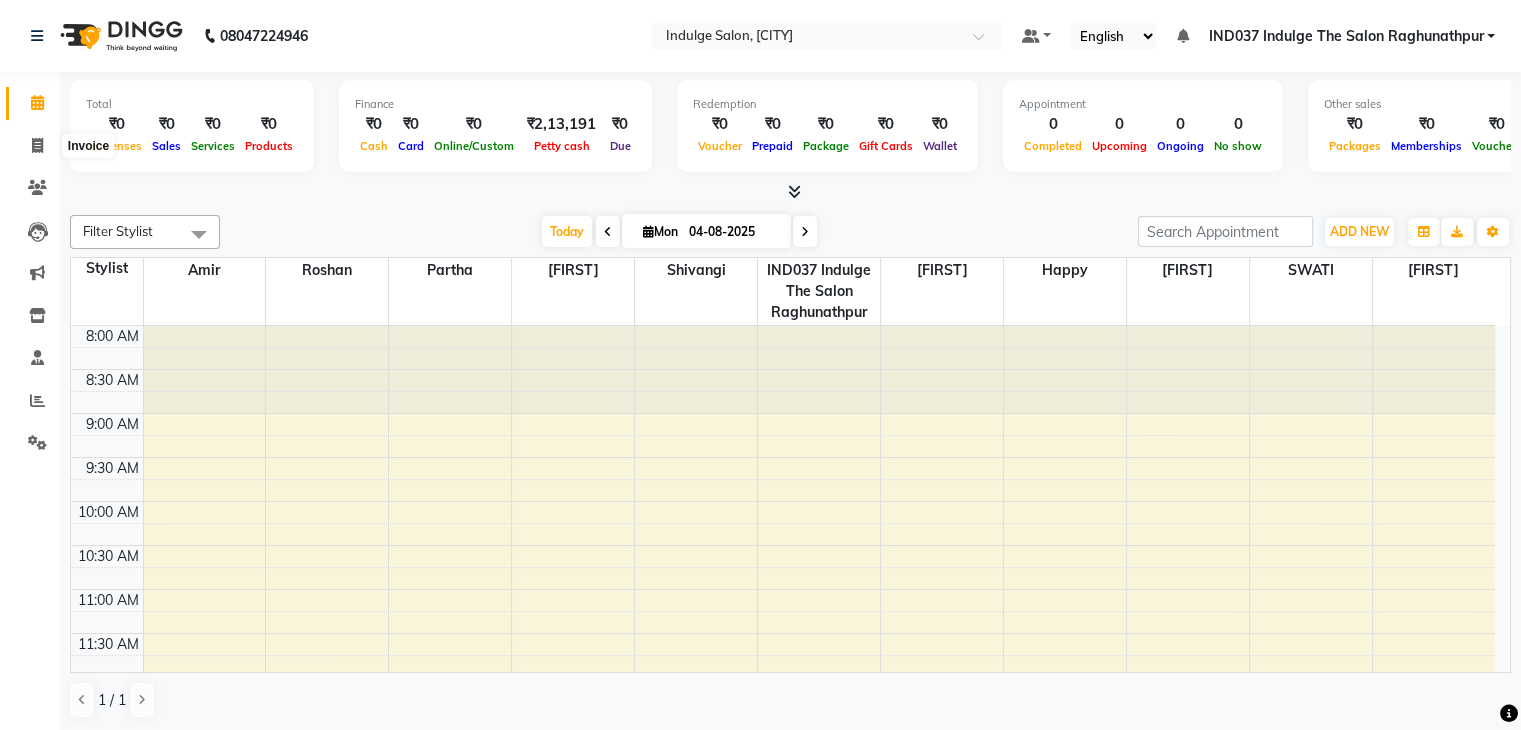 select on "7475" 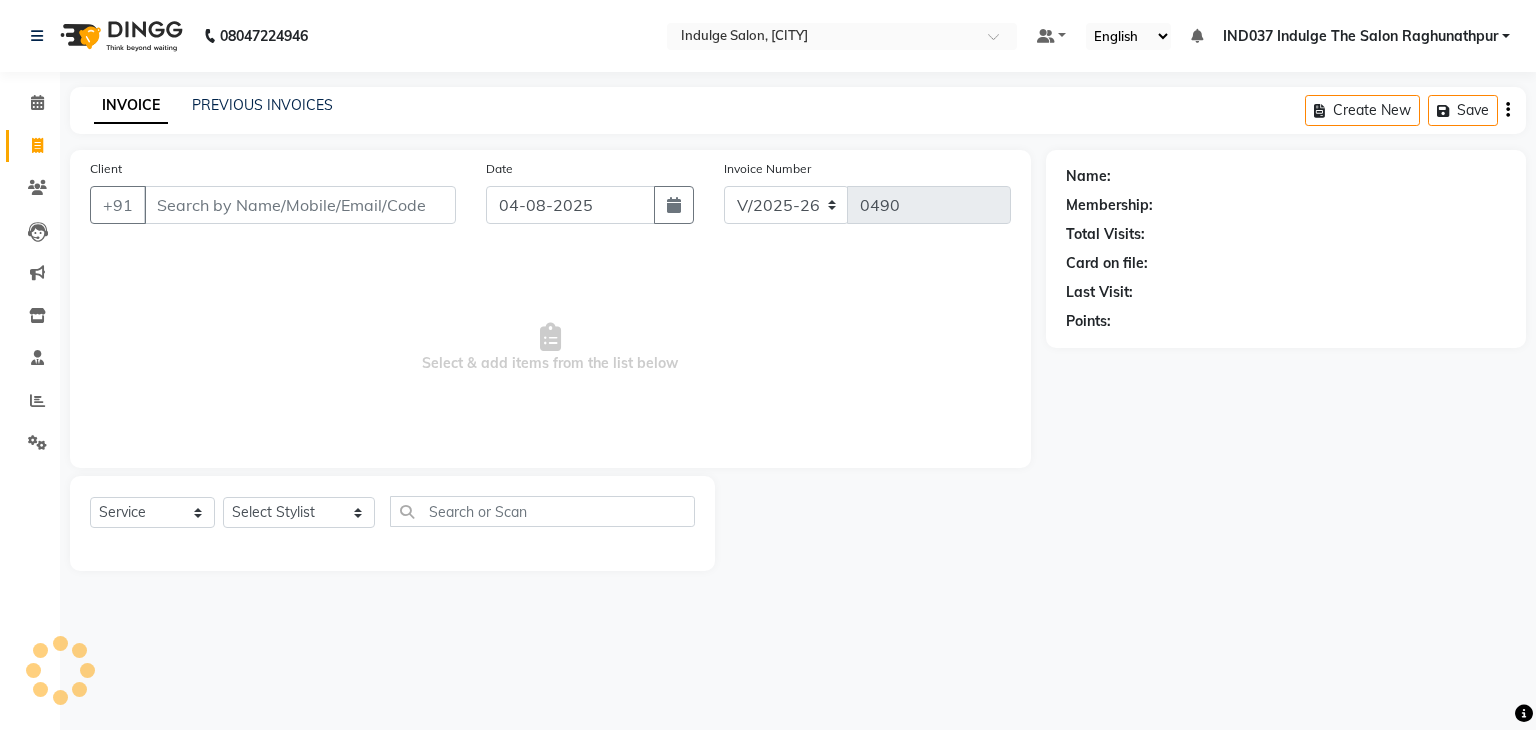 click on "Client" at bounding box center (300, 205) 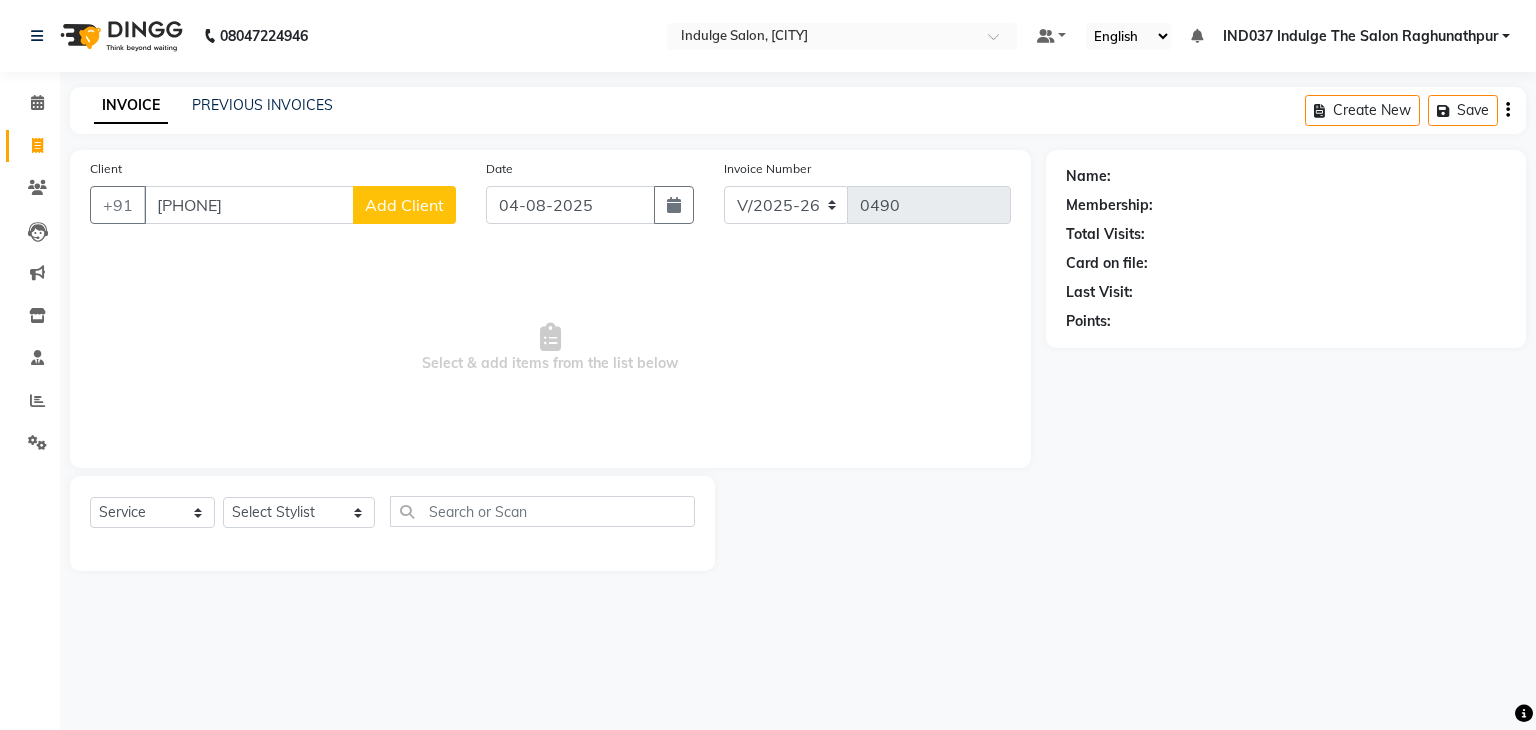 type on "[PHONE]" 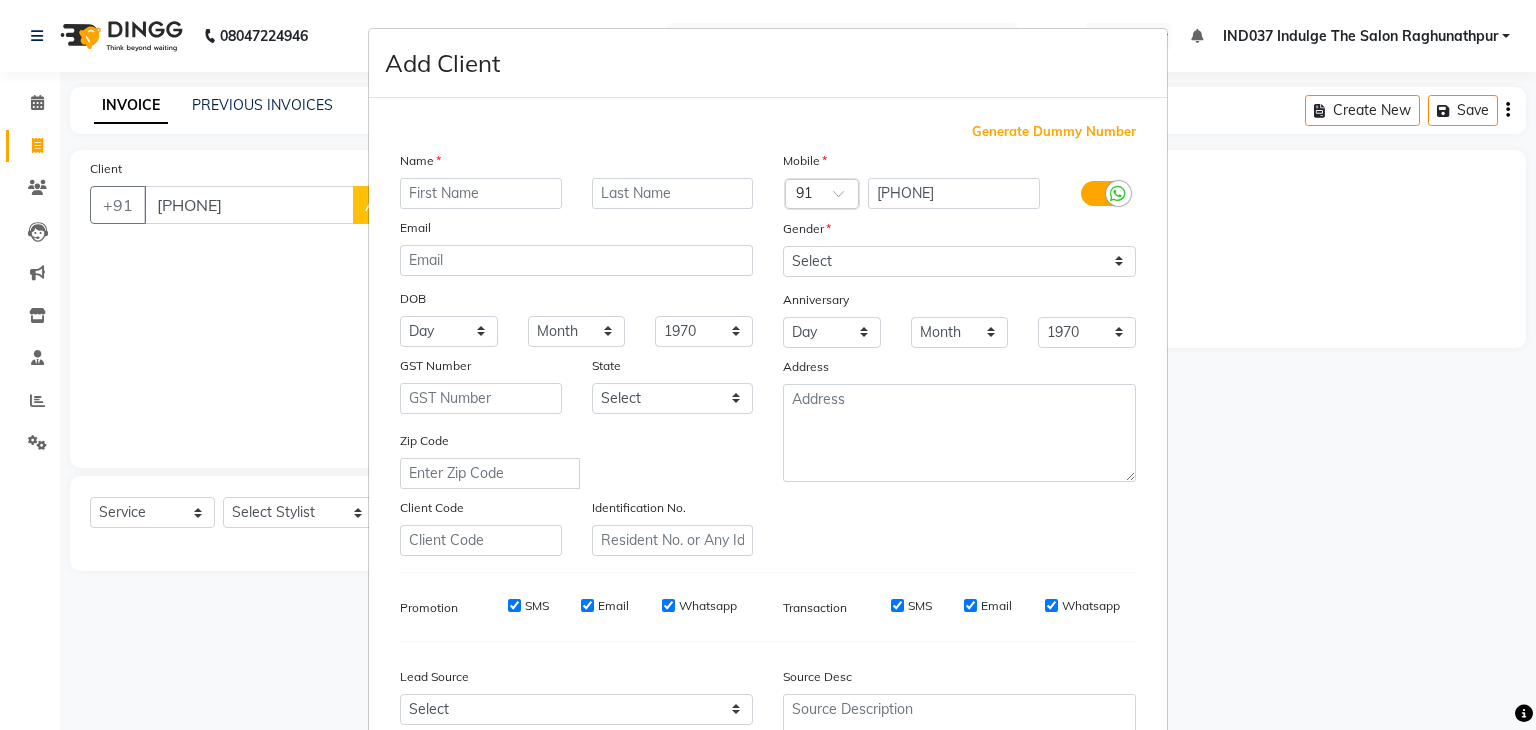 click at bounding box center (481, 193) 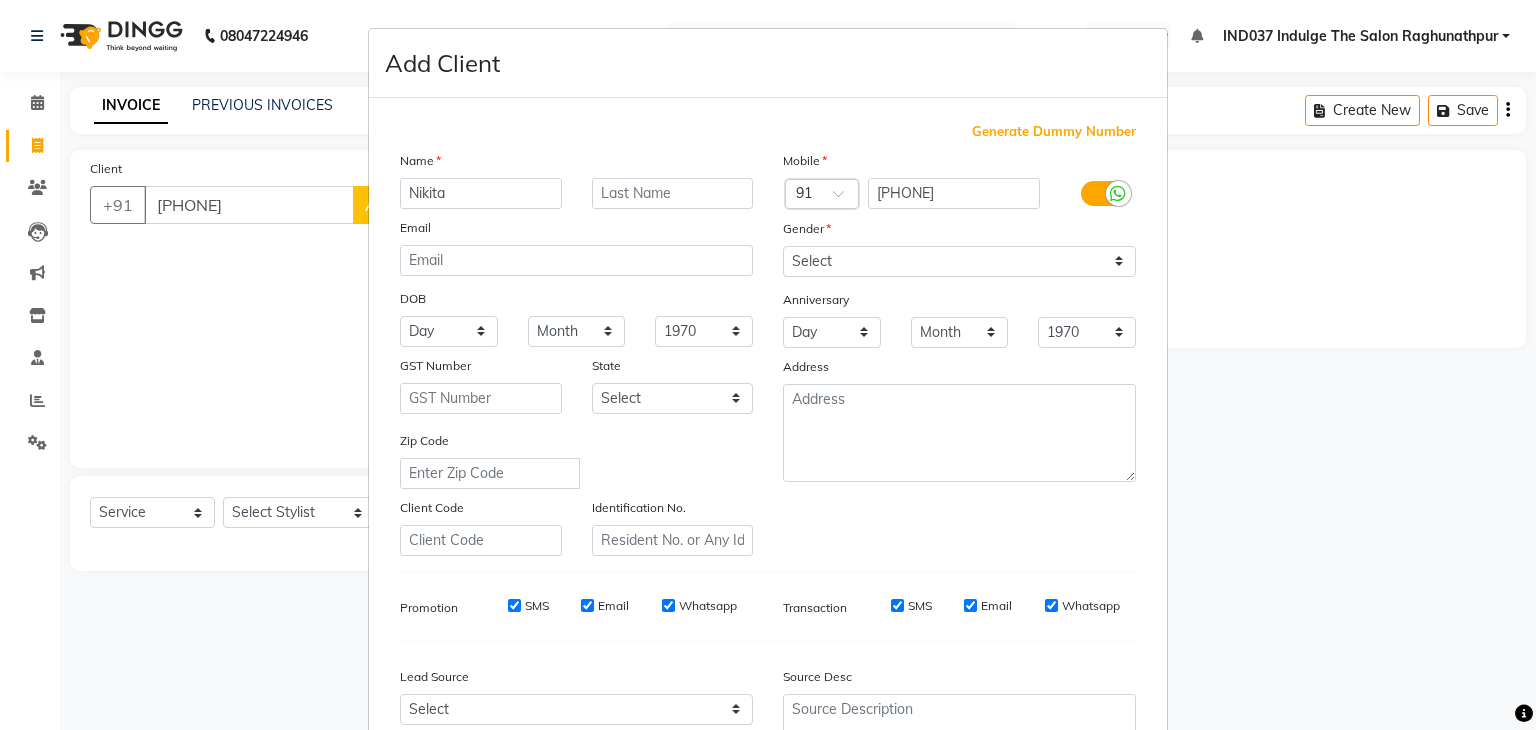 type on "Nikita" 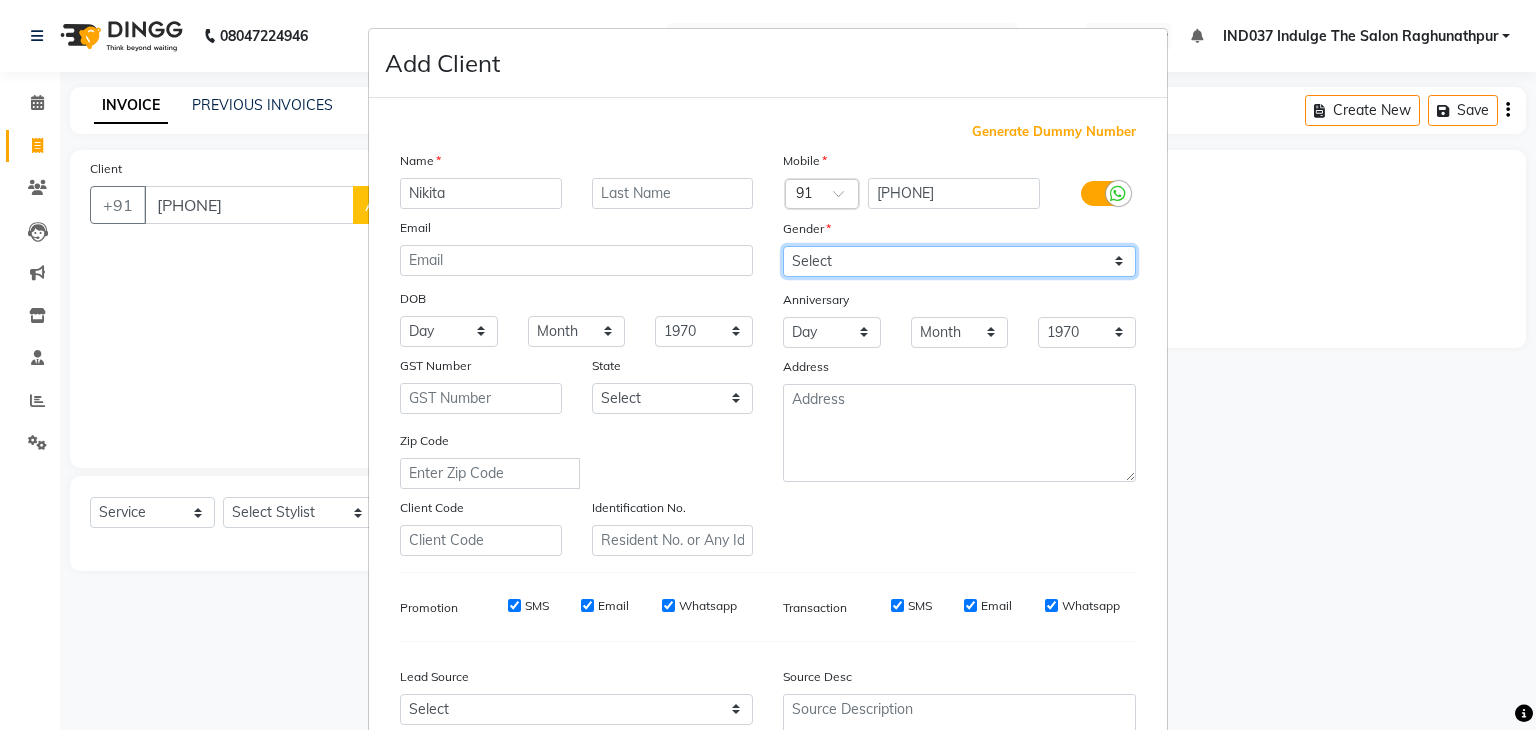 click on "Select Male Female Other Prefer Not To Say" at bounding box center [959, 261] 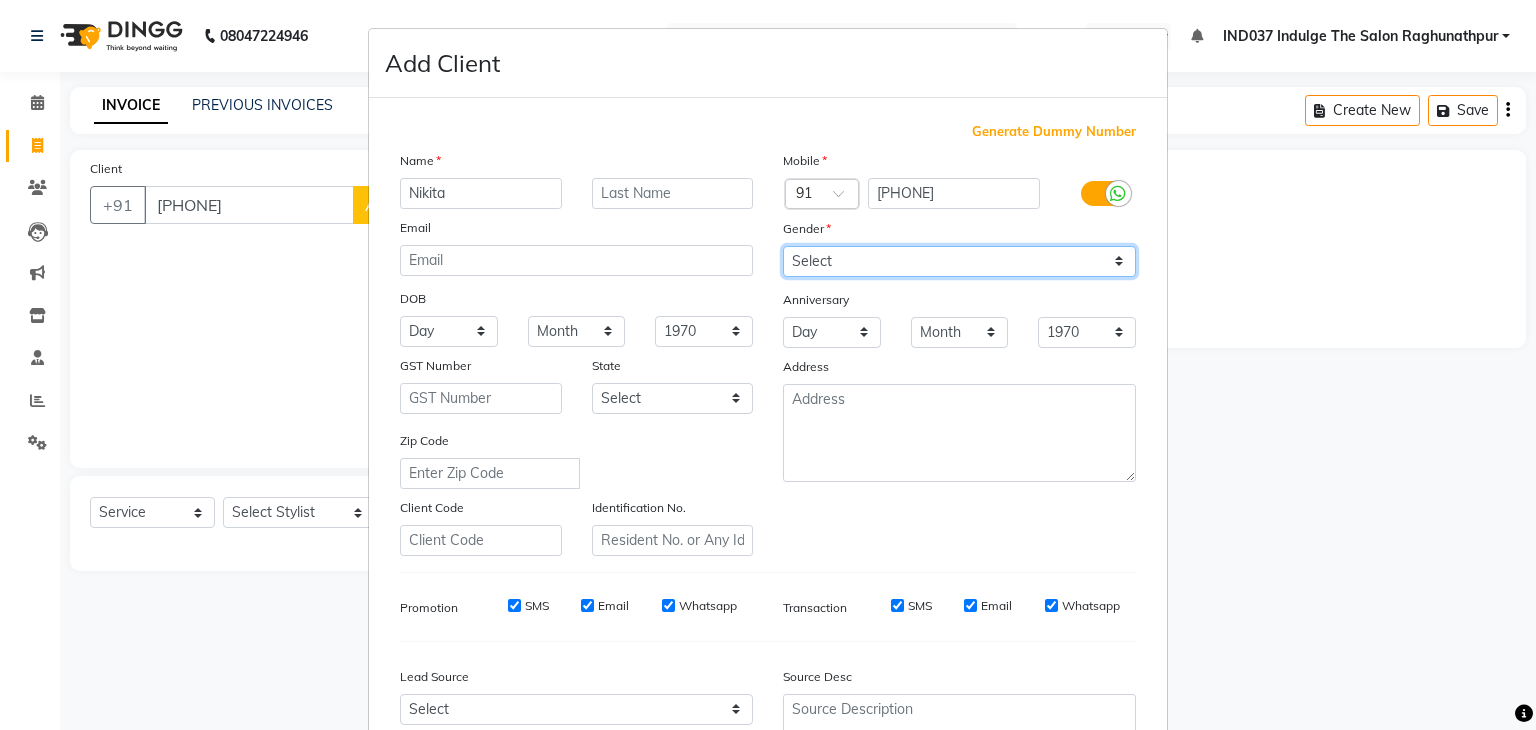 select on "female" 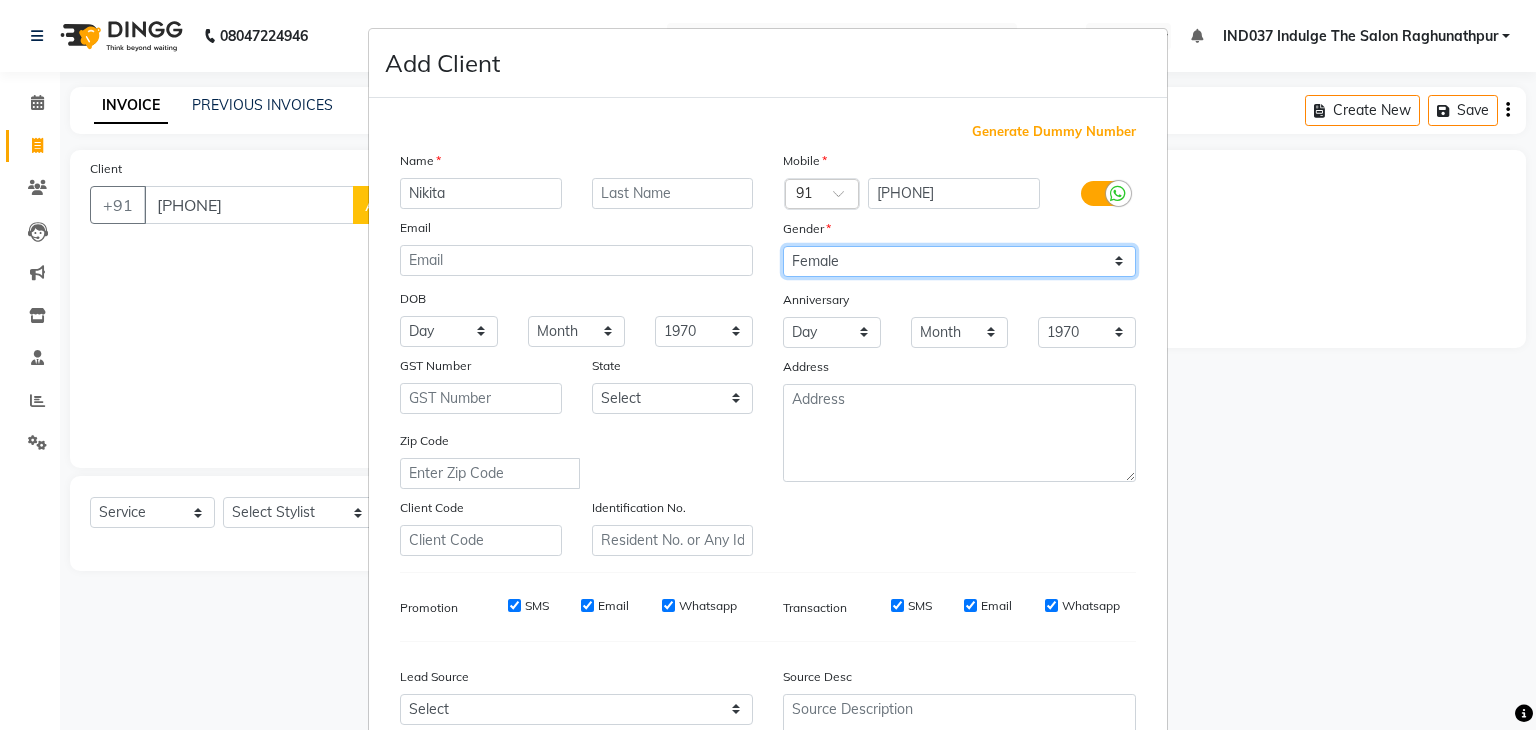 click on "Select Male Female Other Prefer Not To Say" at bounding box center [959, 261] 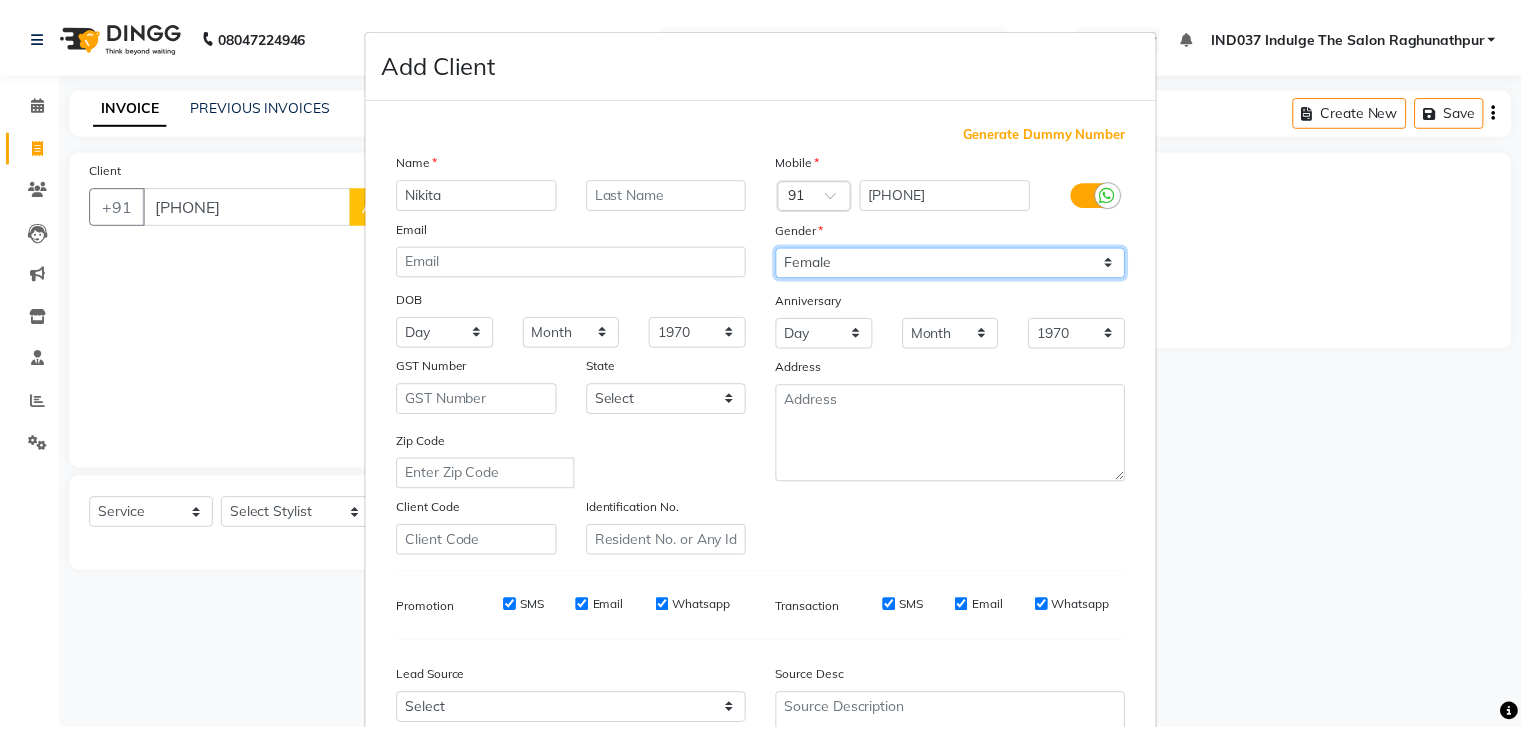 scroll, scrollTop: 203, scrollLeft: 0, axis: vertical 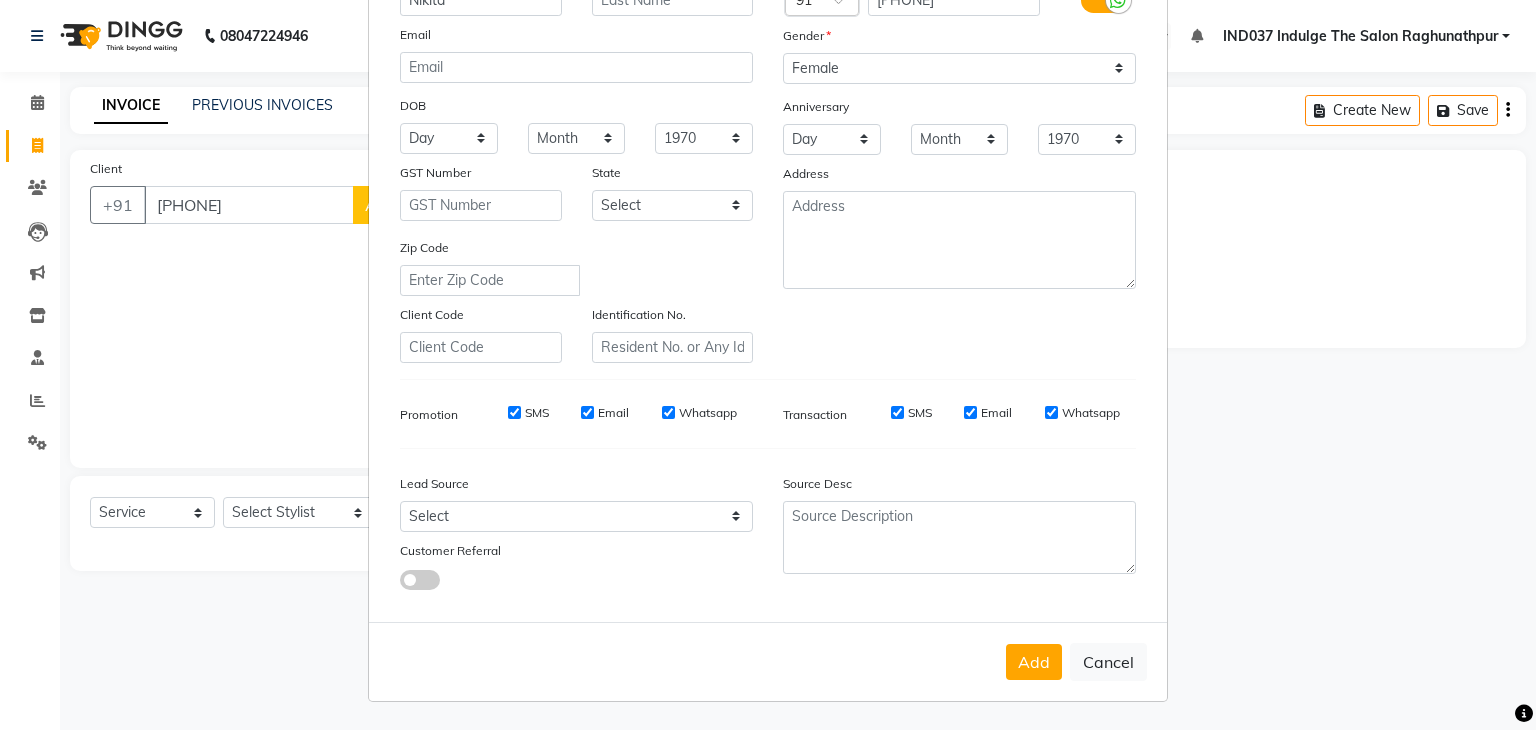 click on "Email" at bounding box center (970, 412) 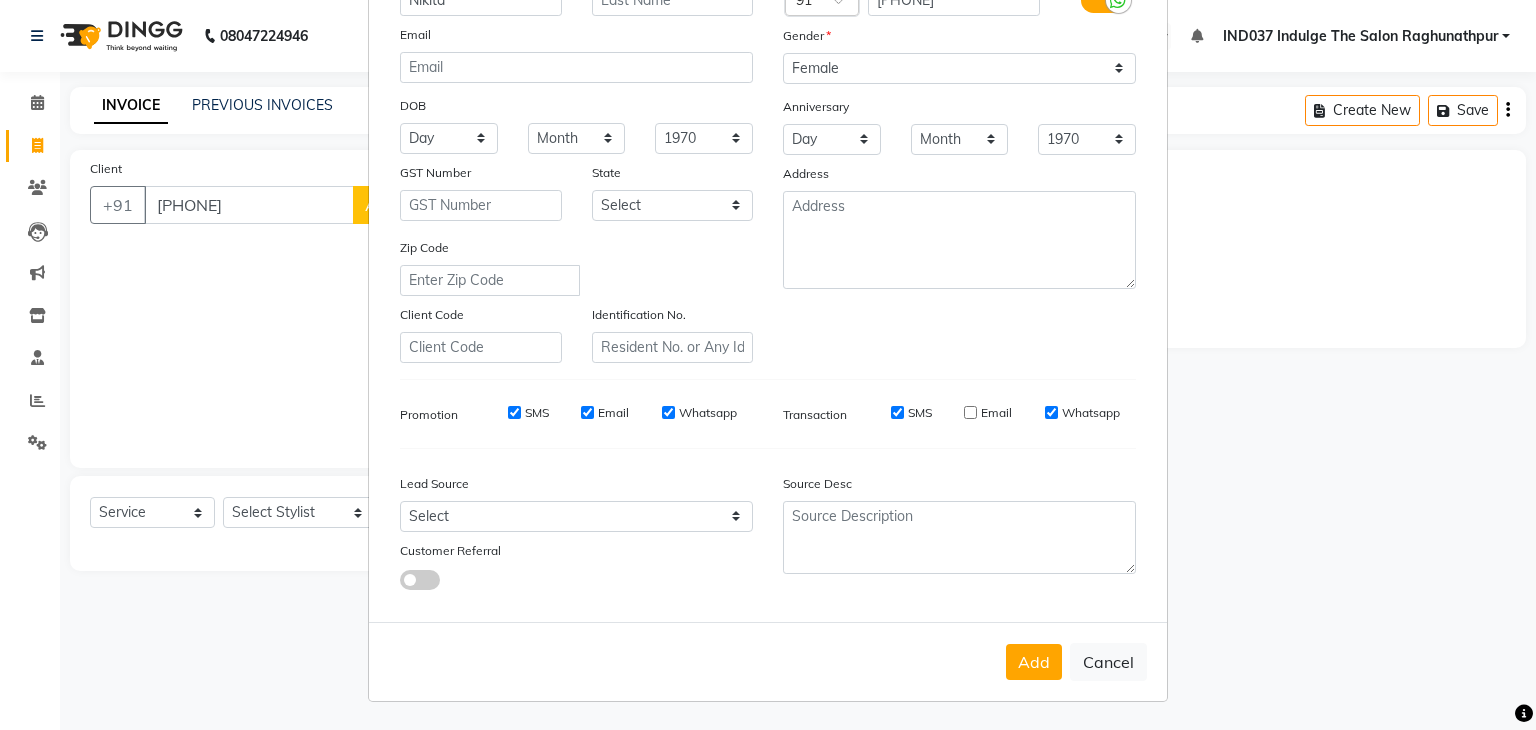 click on "Email" at bounding box center [587, 412] 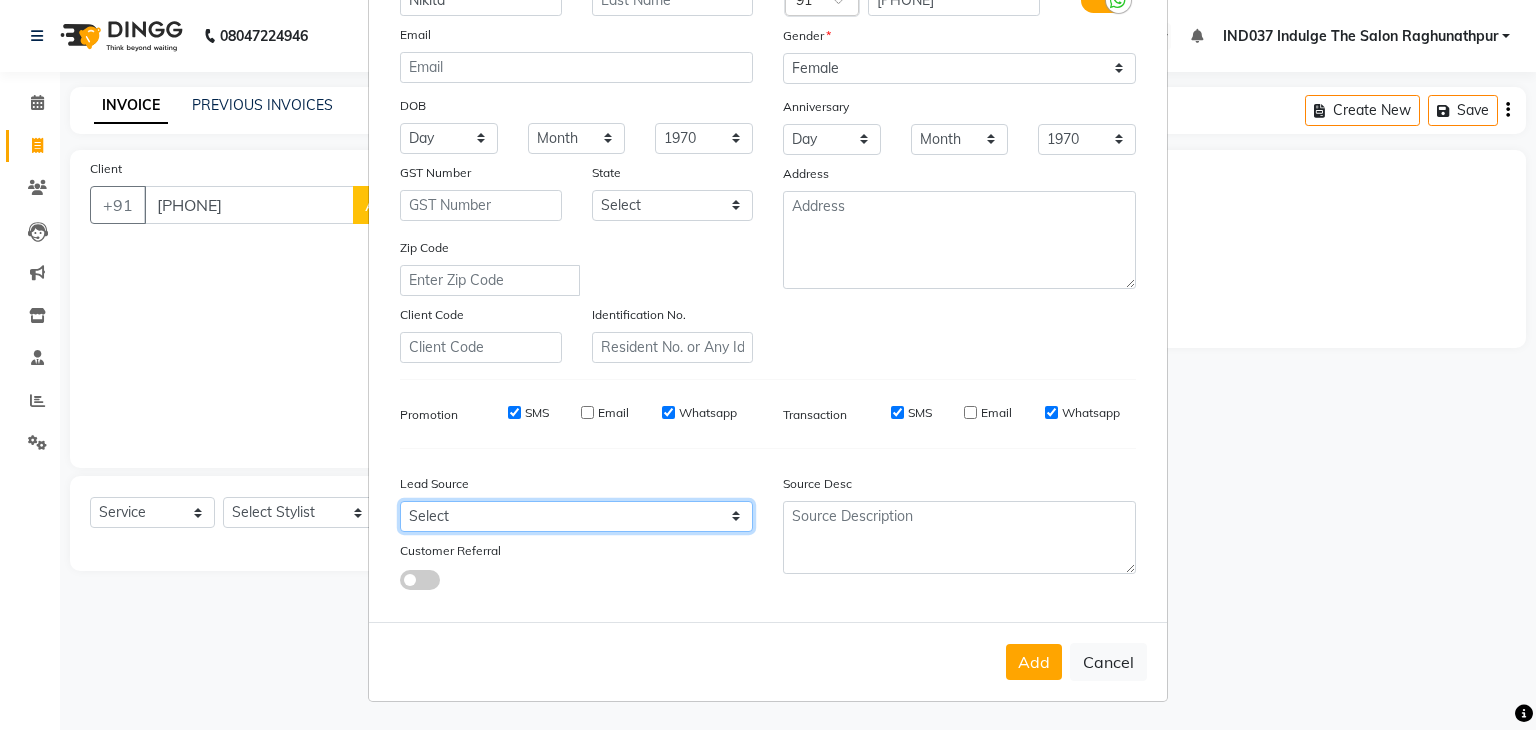 click on "Select Walk-in Referral Internet Friend Word of Mouth Advertisement Facebook JustDial Google Other" at bounding box center (576, 516) 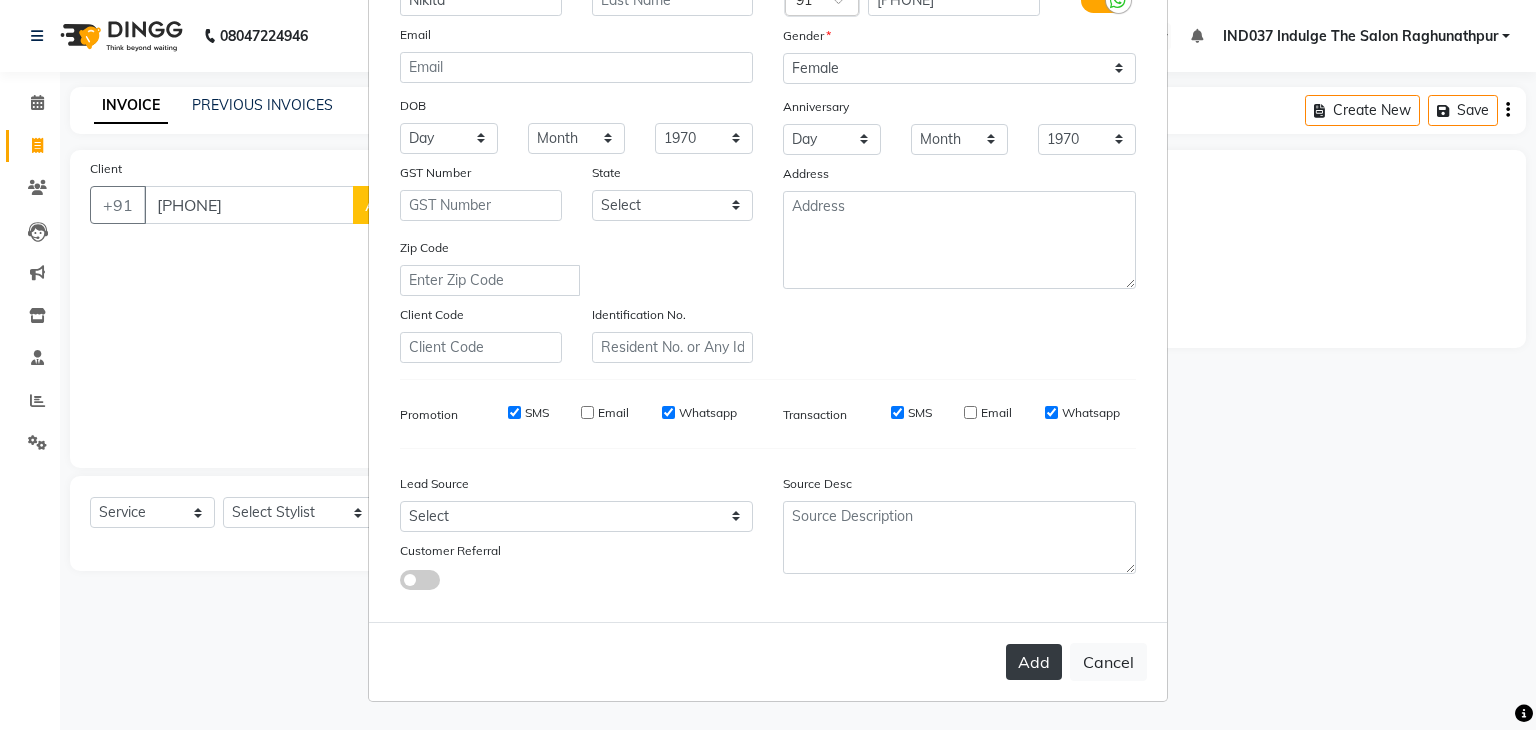 click on "Add" at bounding box center (1034, 662) 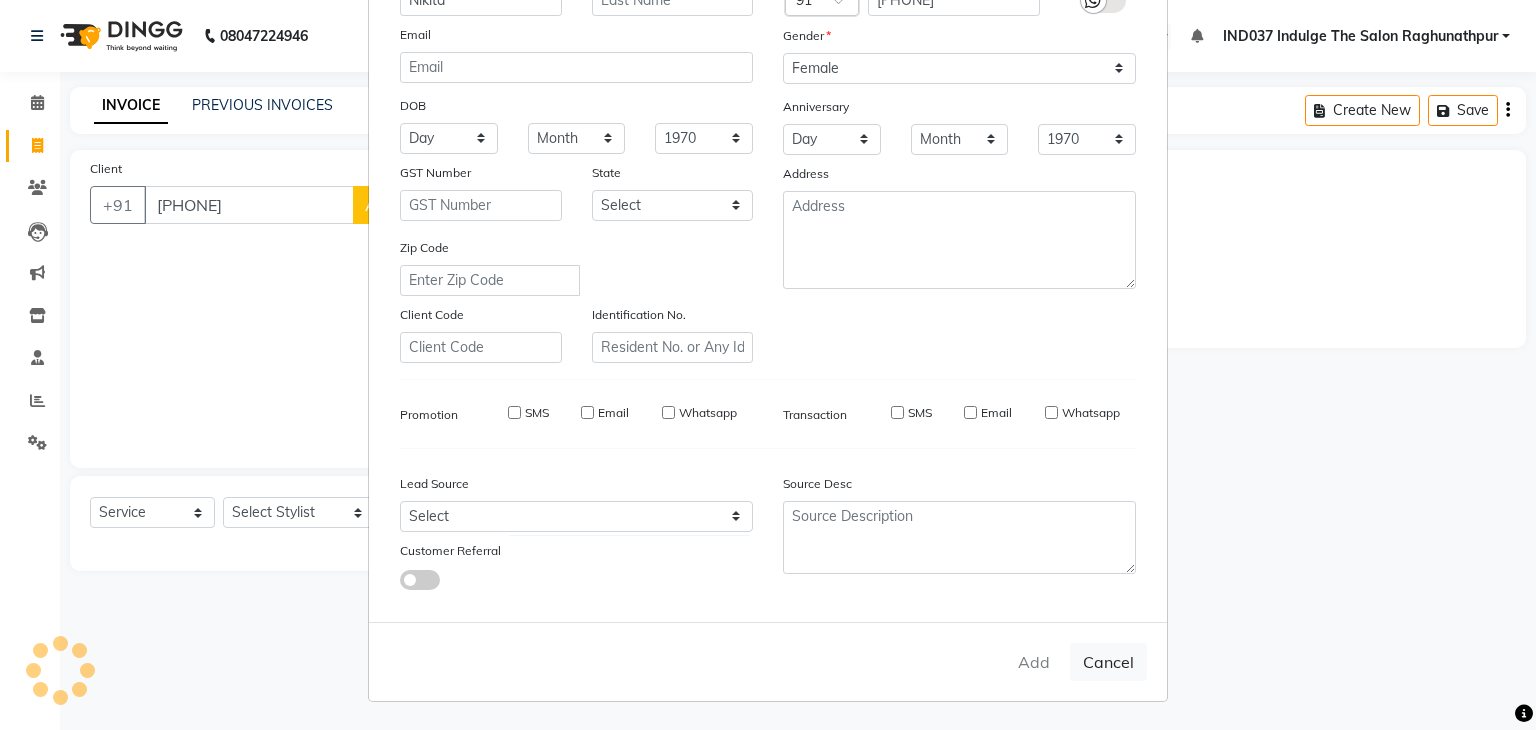type 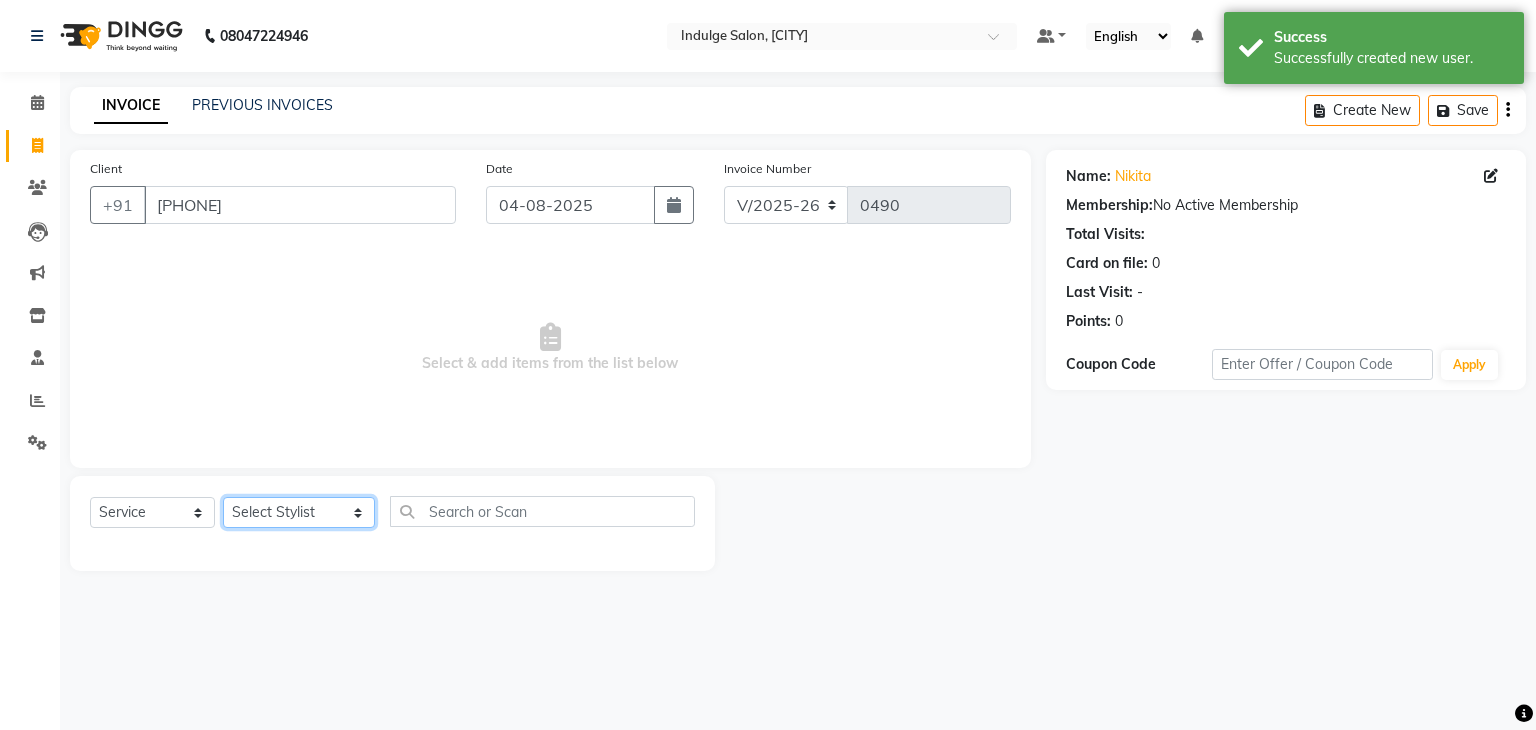 click on "Select Stylist Amir Ethan Happy IND037 Indulge The Salon Raghunathpur kartikey Nazia partha Rehan Roshan Sameer  shivangi  SWATI" 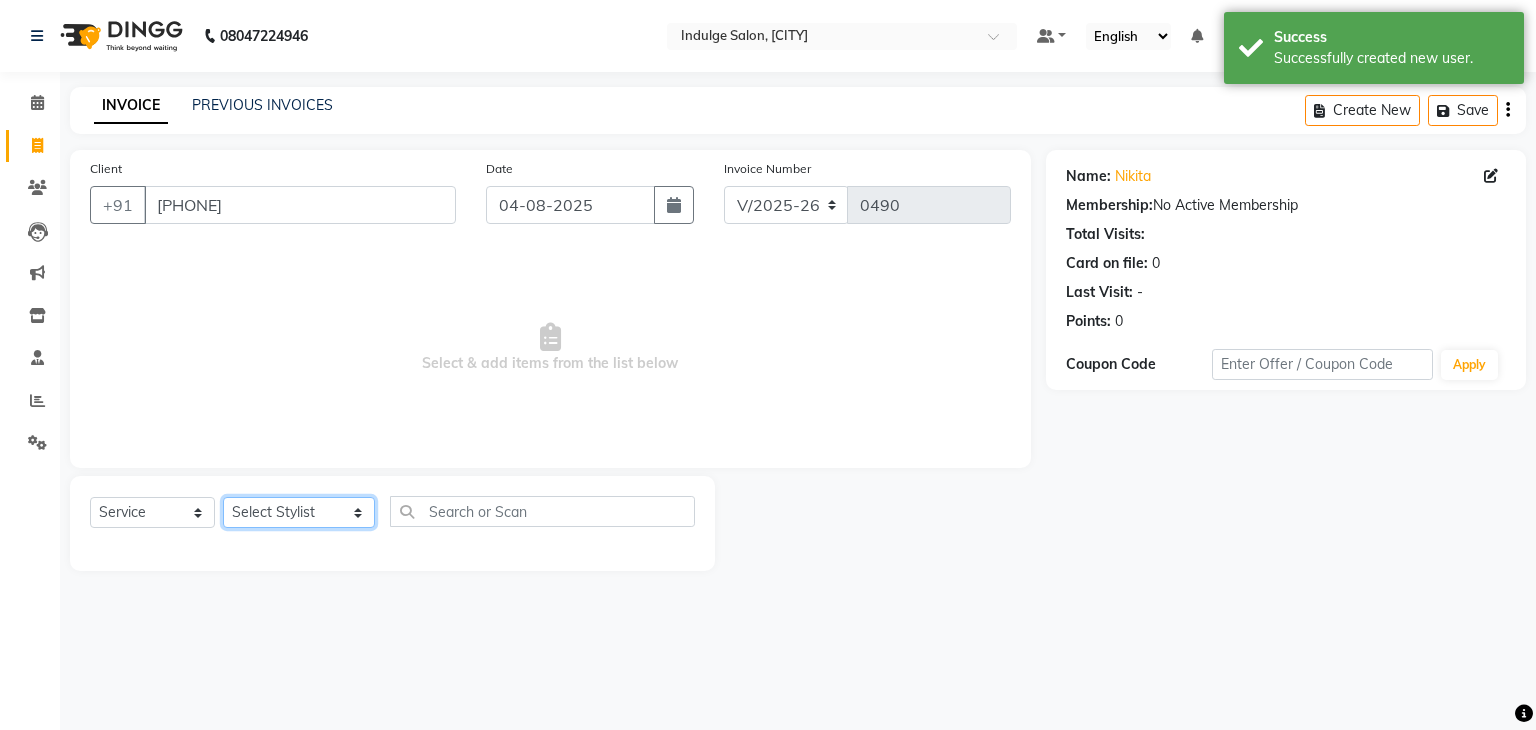 select on "[NUMBER]" 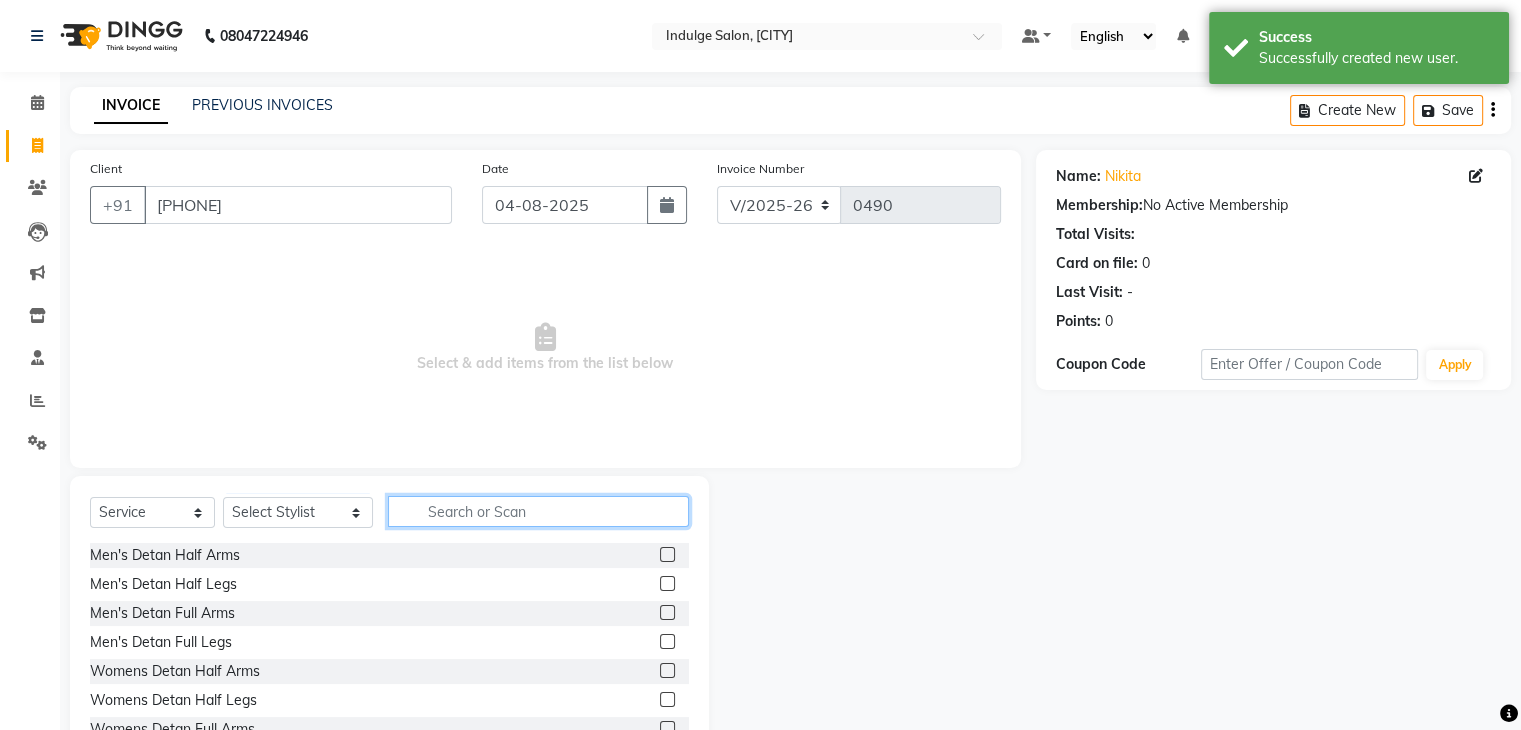 click 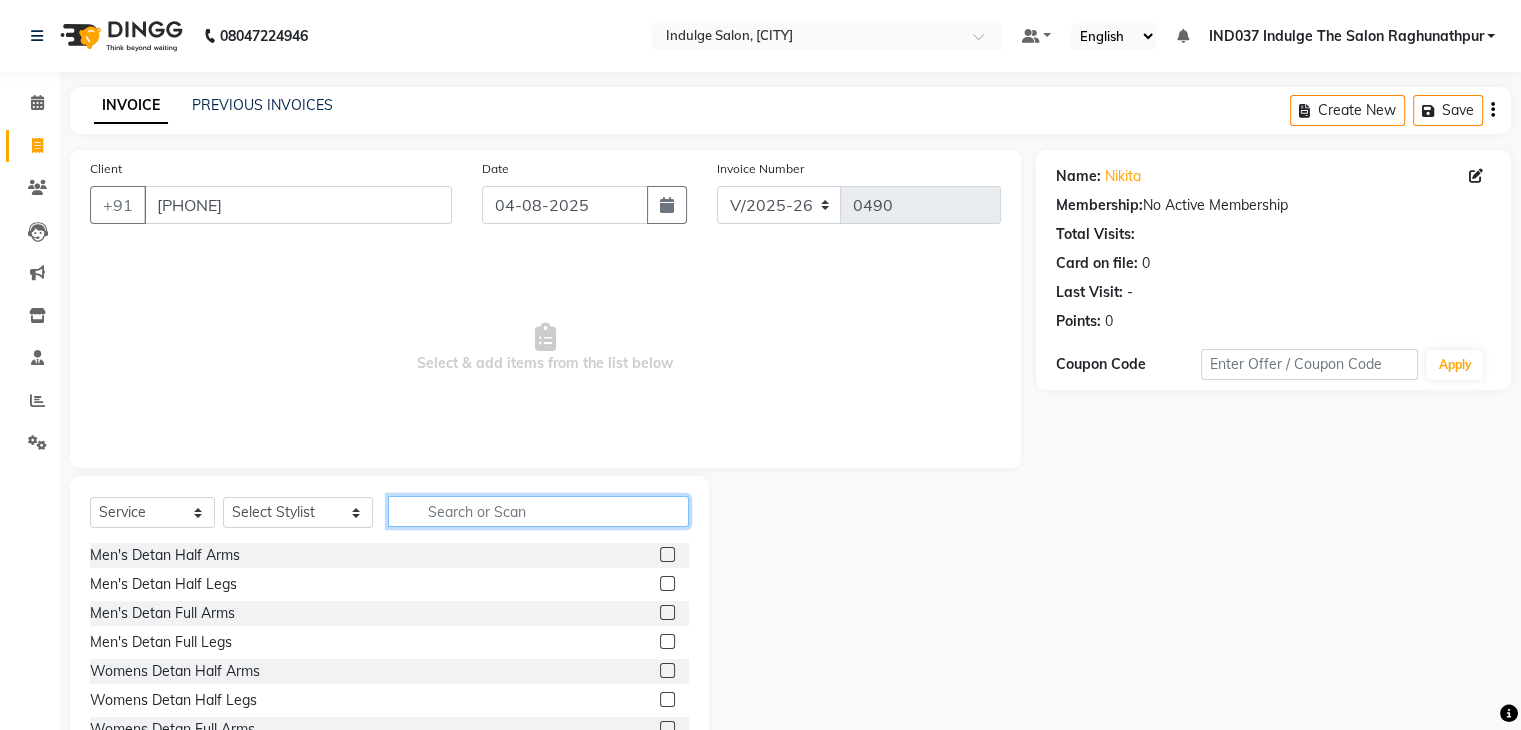 click 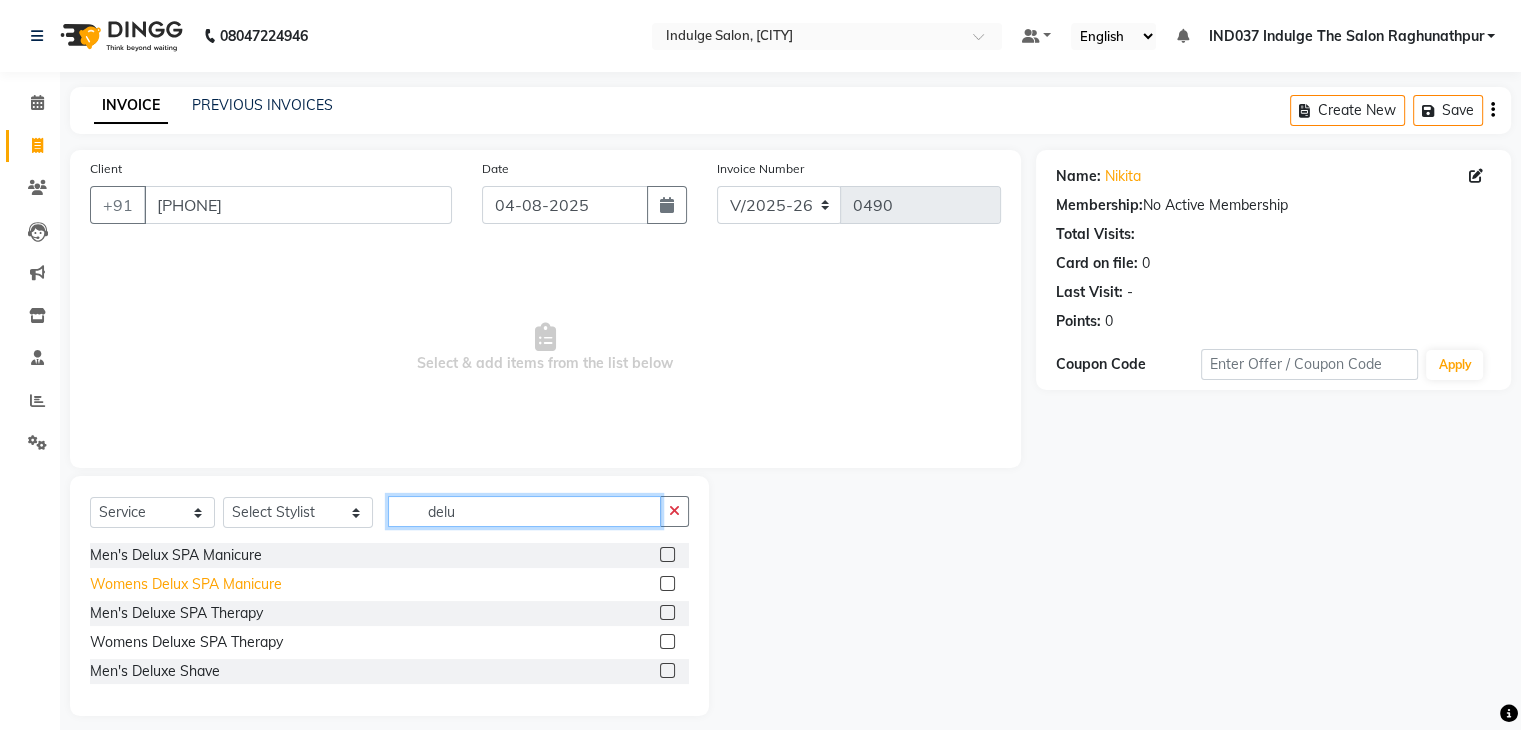 type on "delu" 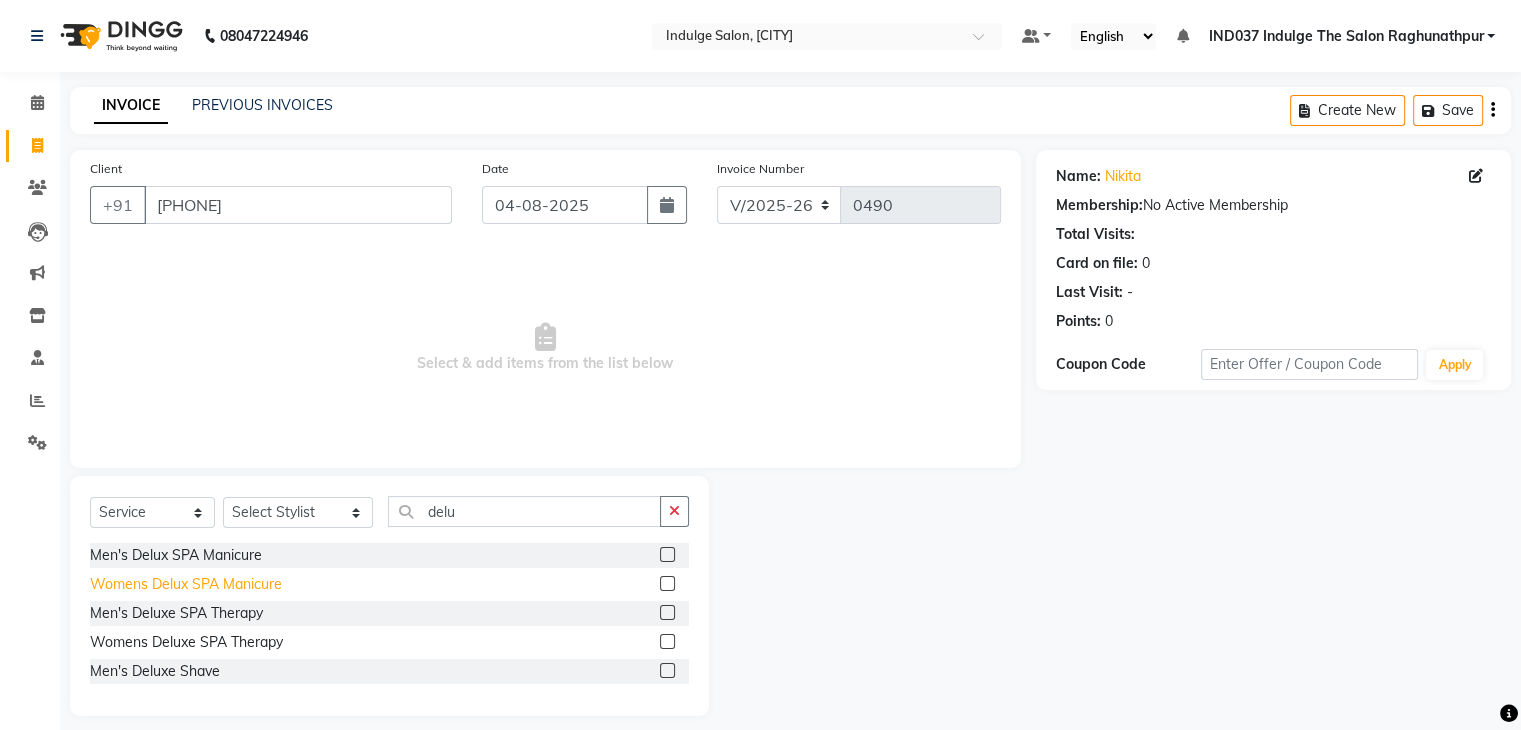 click on "Womens Delux SPA Manicure" 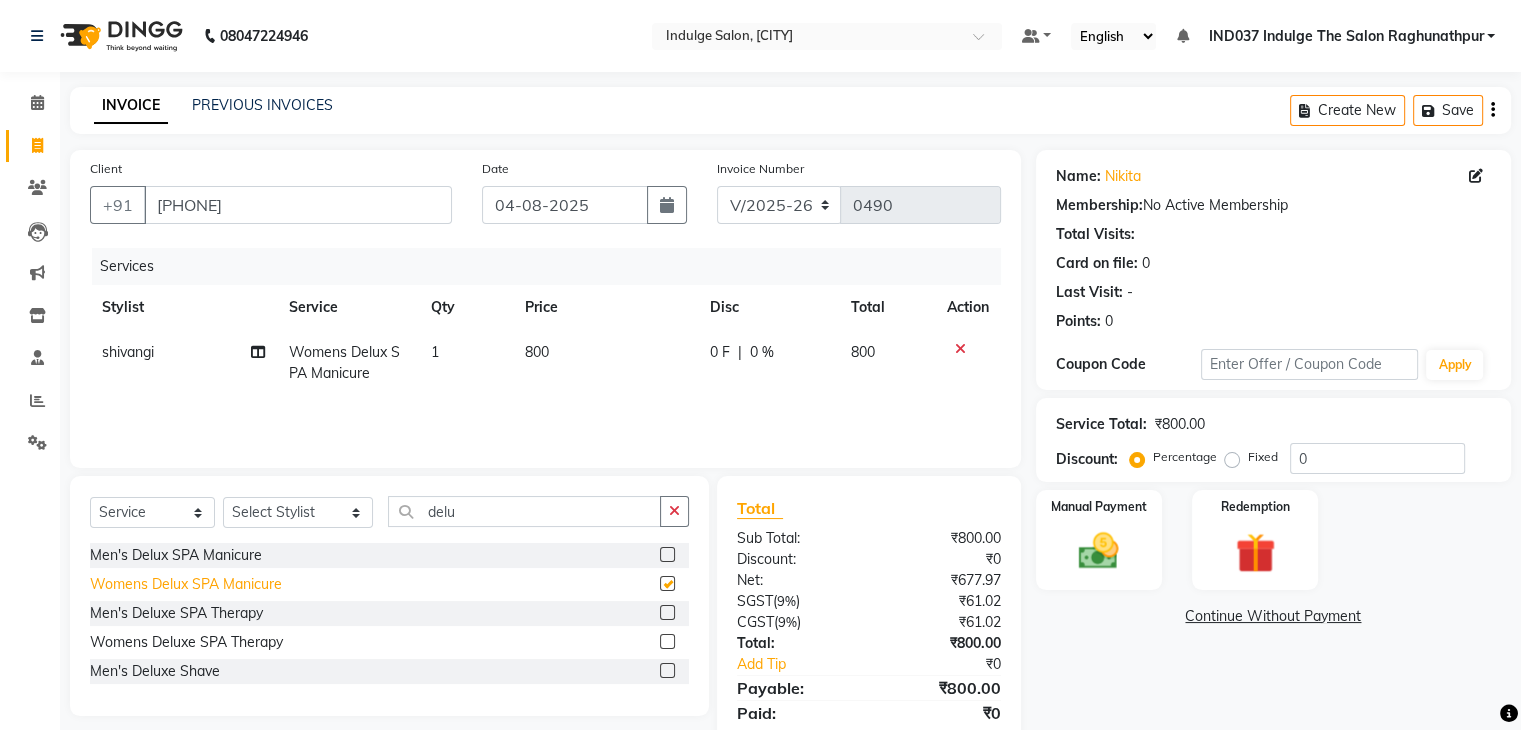 checkbox on "false" 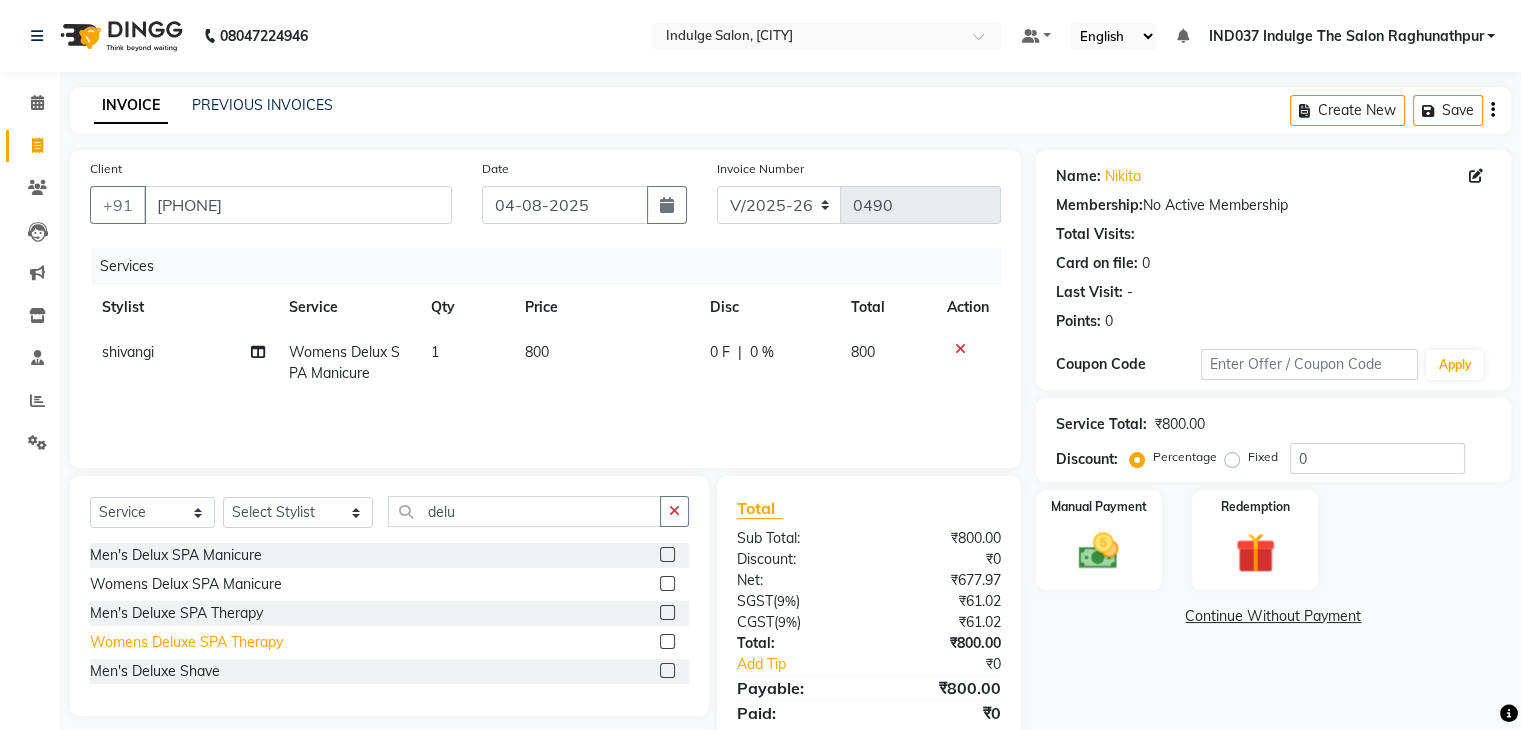 click on "Womens Deluxe SPA Therapy" 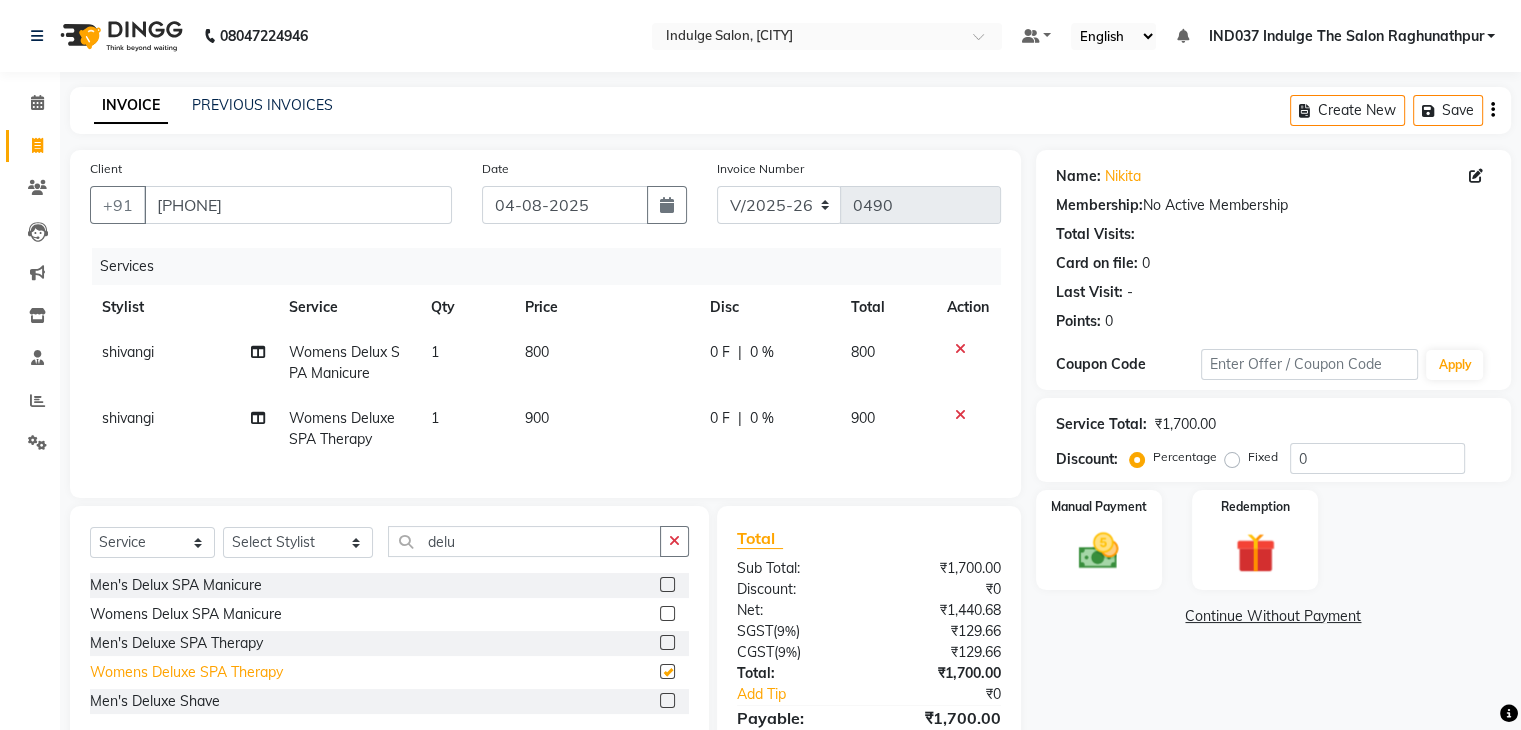 checkbox on "false" 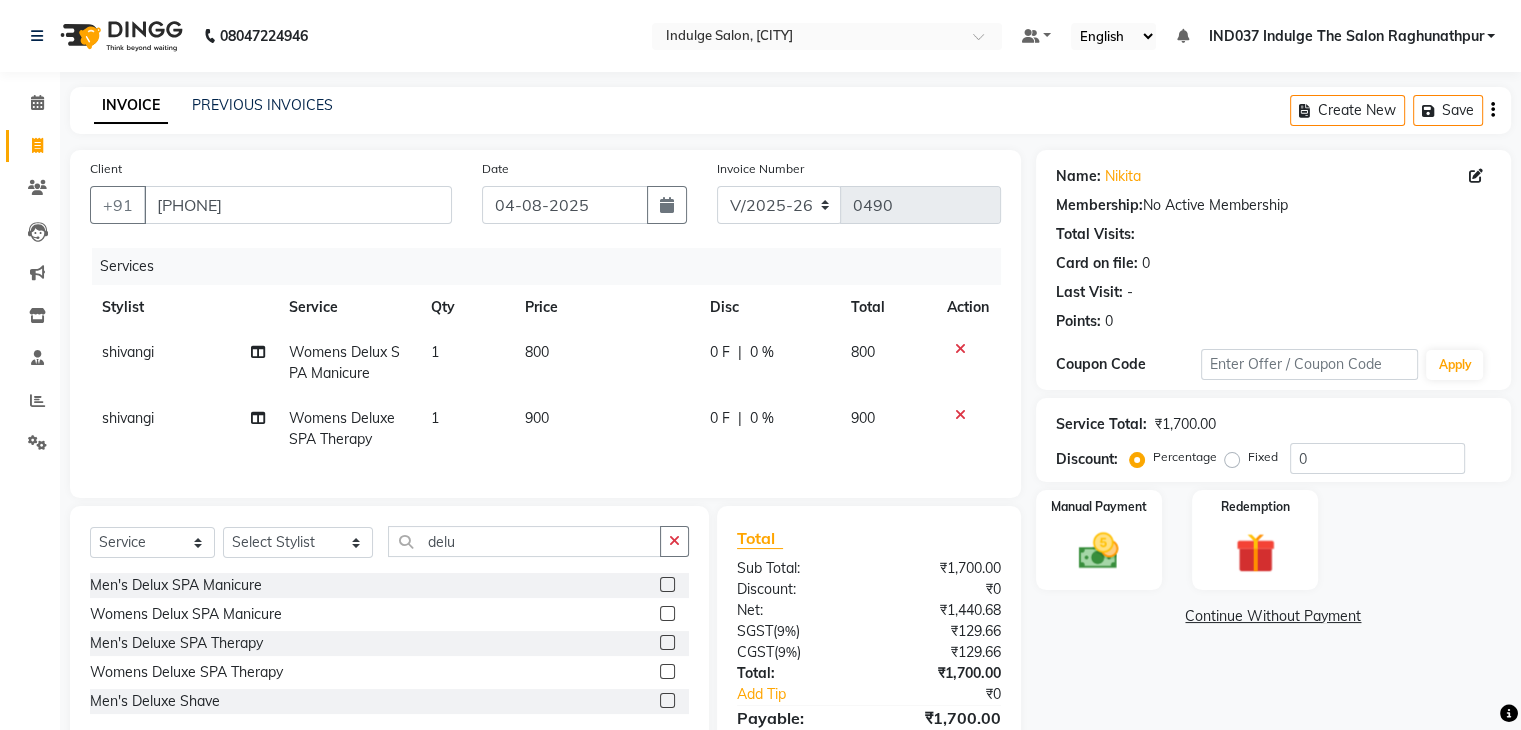 click 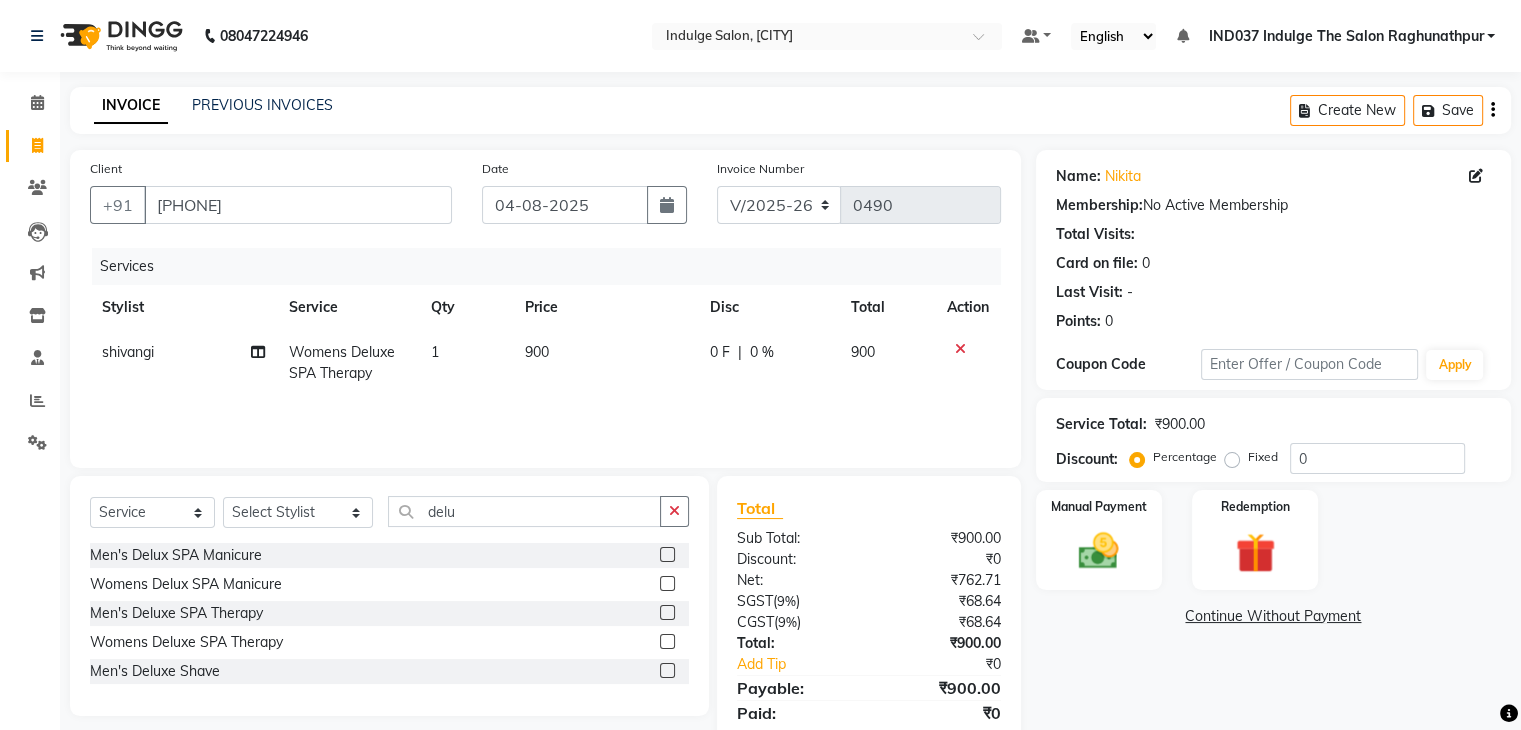 click on "0 %" 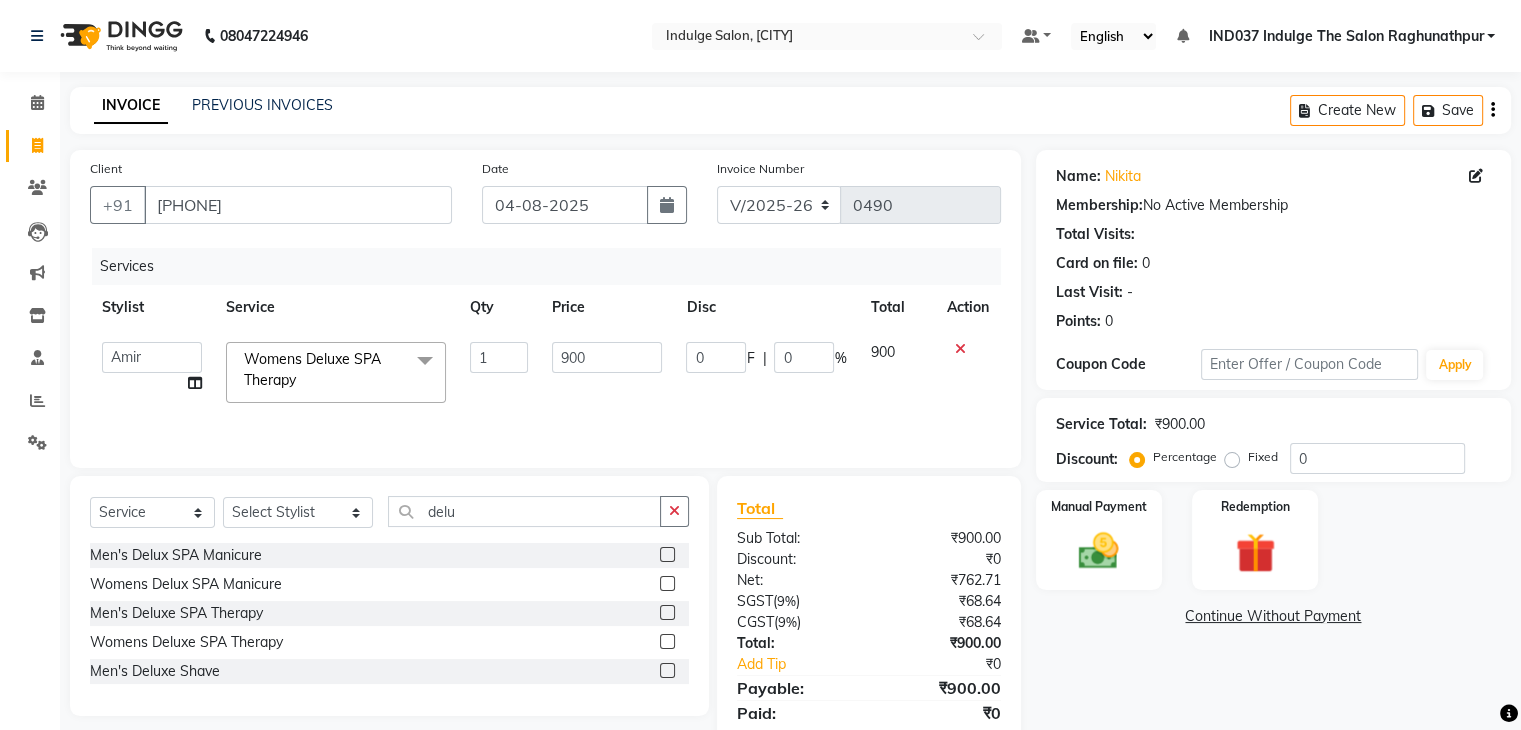 click on "%" 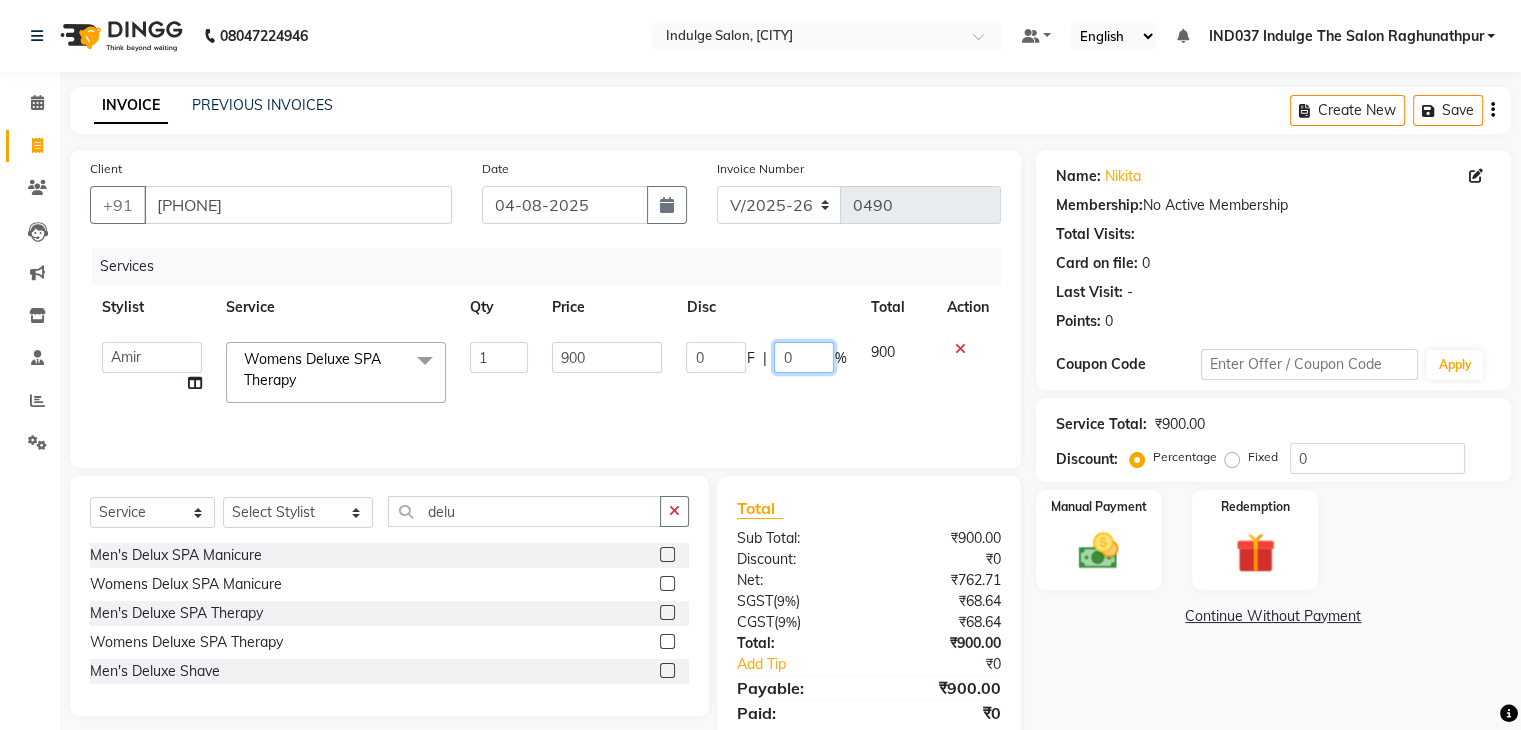 click on "0" 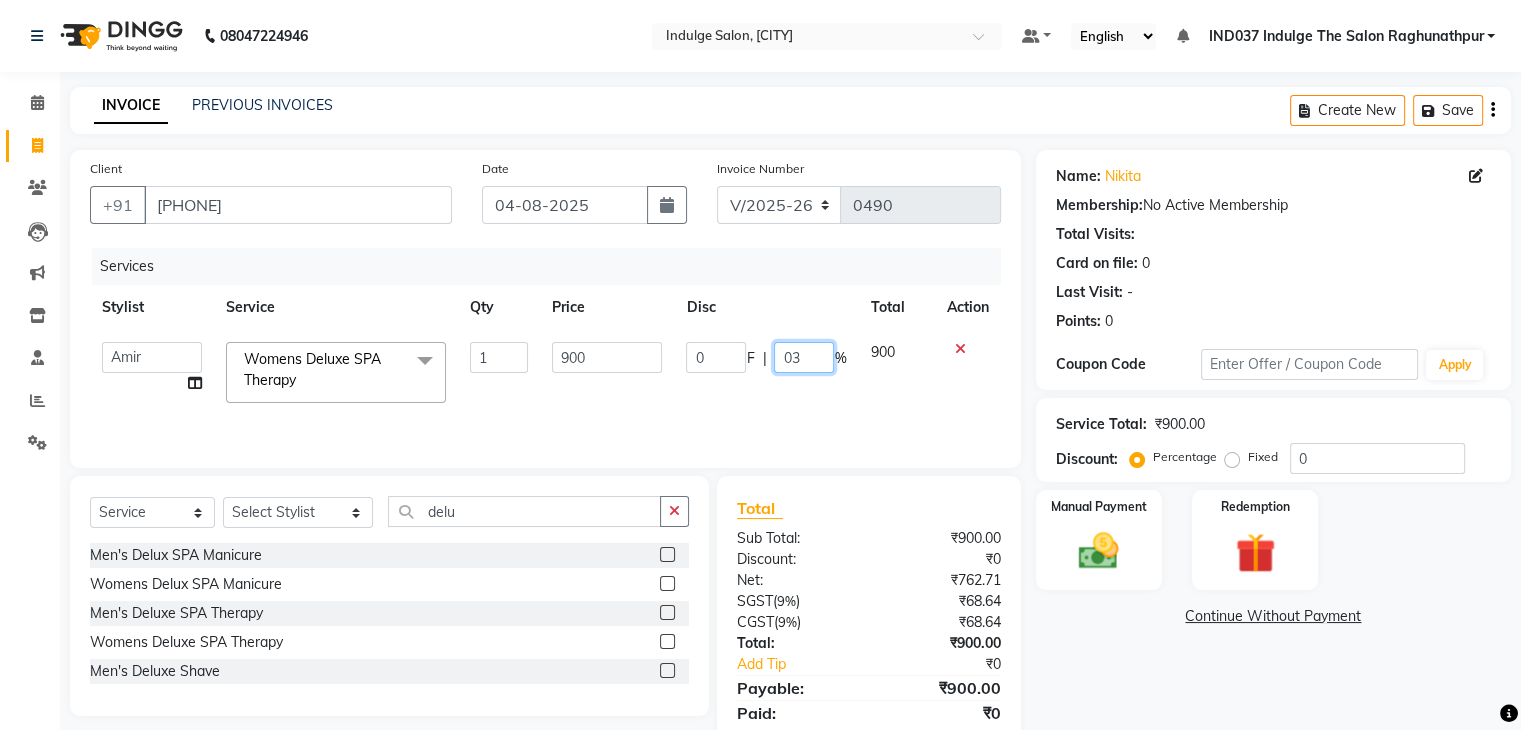 type on "030" 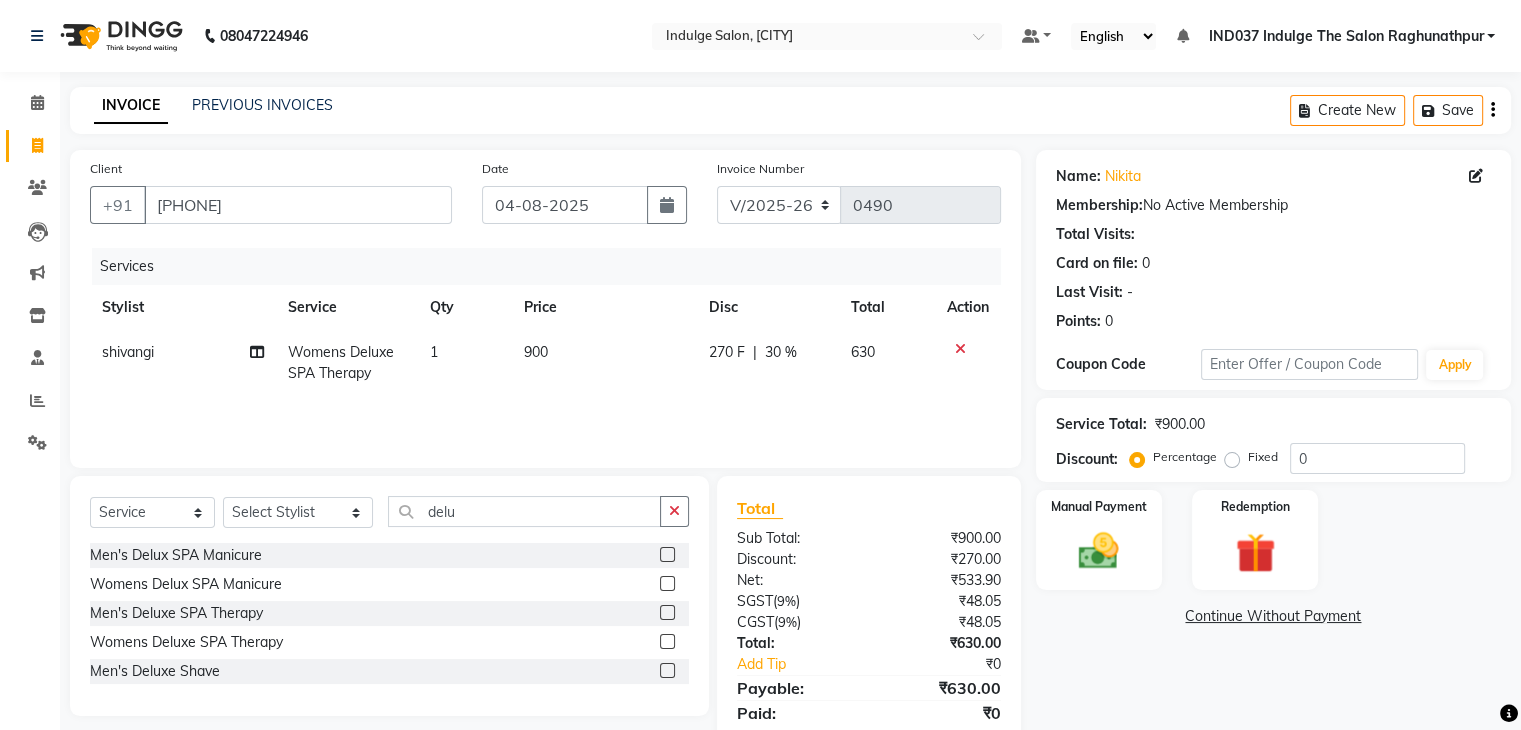 click on "Name: [FIRST]  Membership:  No Active Membership  Total Visits:   Card on file:  0 Last Visit:   - Points:   0  Coupon Code Apply Service Total:  ₹900.00  Discount:  Percentage   Fixed  0 Manual Payment Redemption  Continue Without Payment" 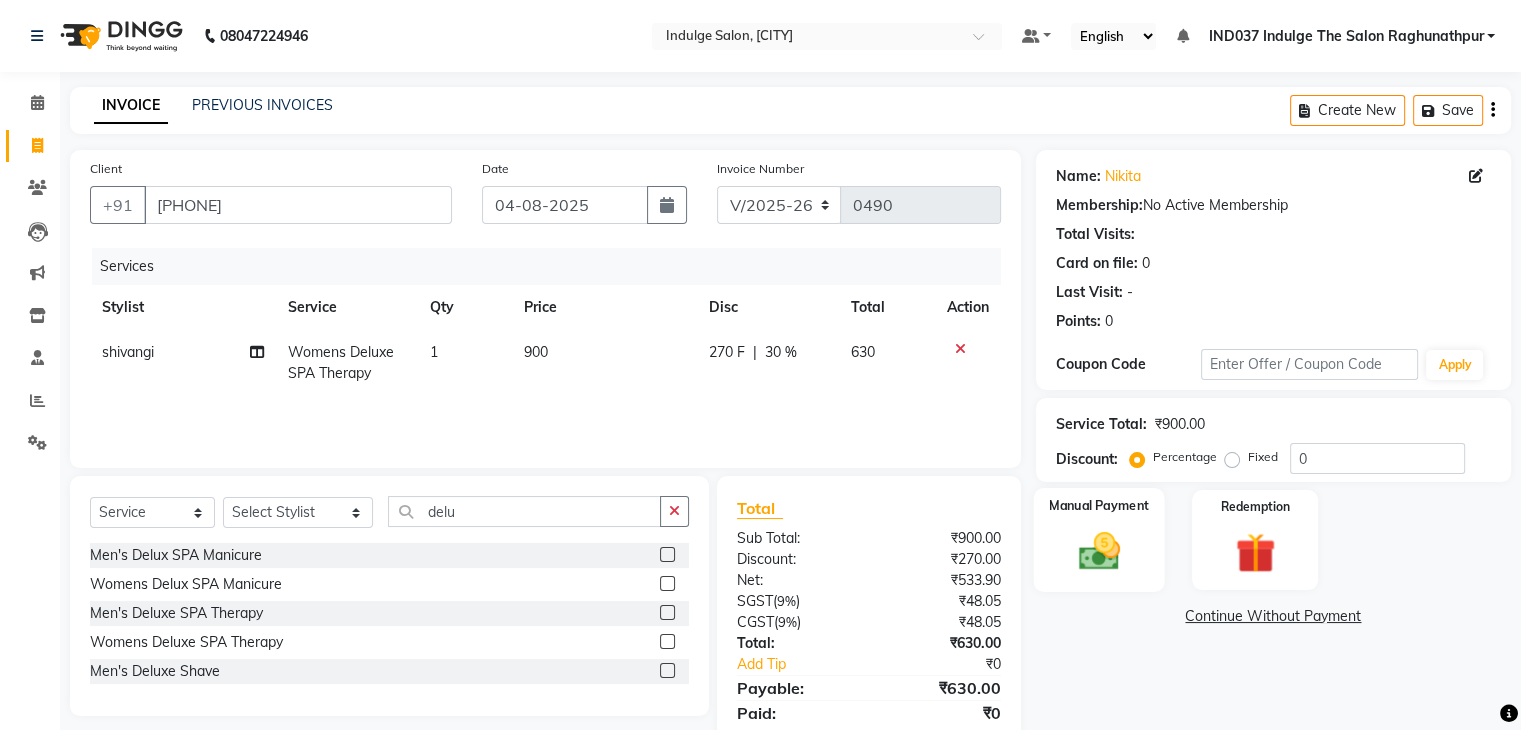 click 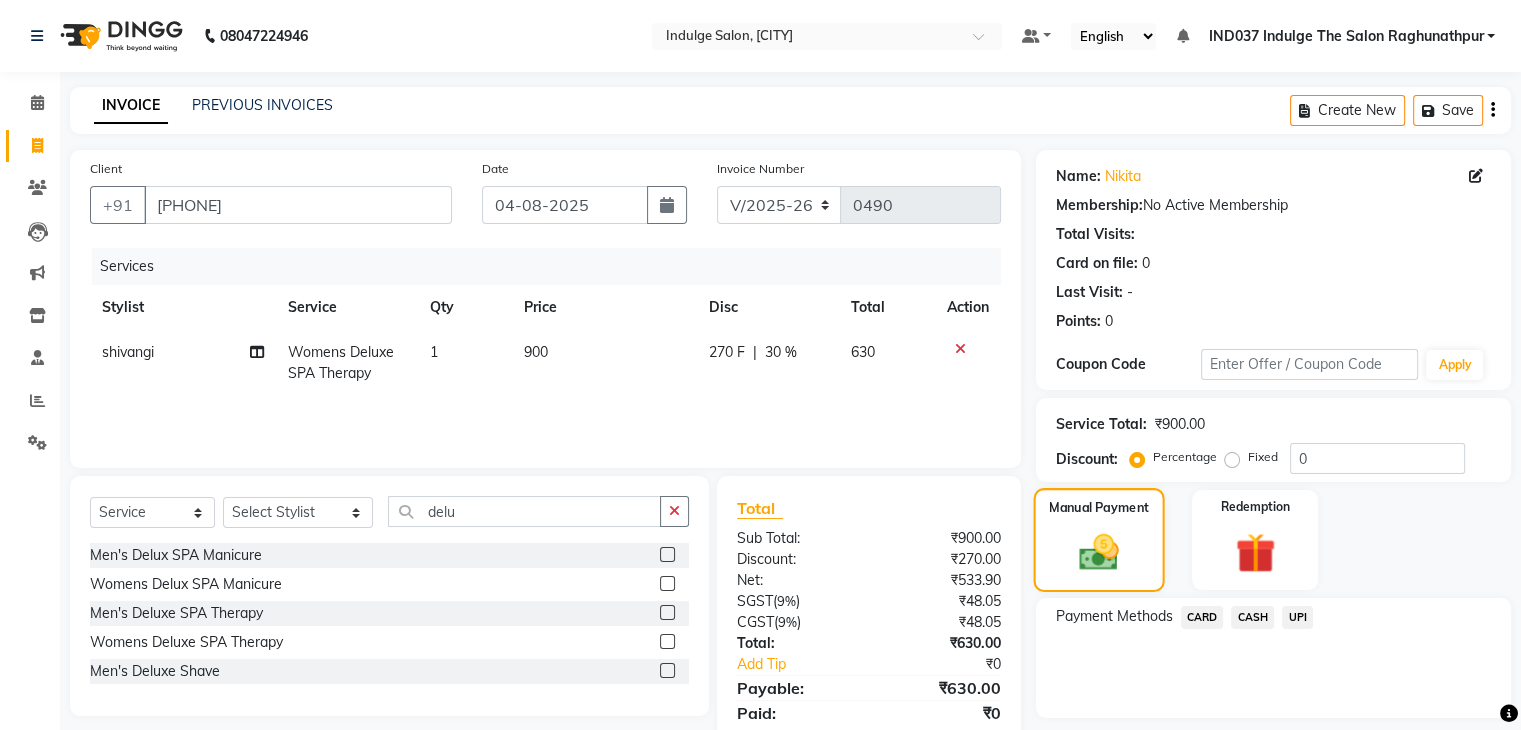 scroll, scrollTop: 71, scrollLeft: 0, axis: vertical 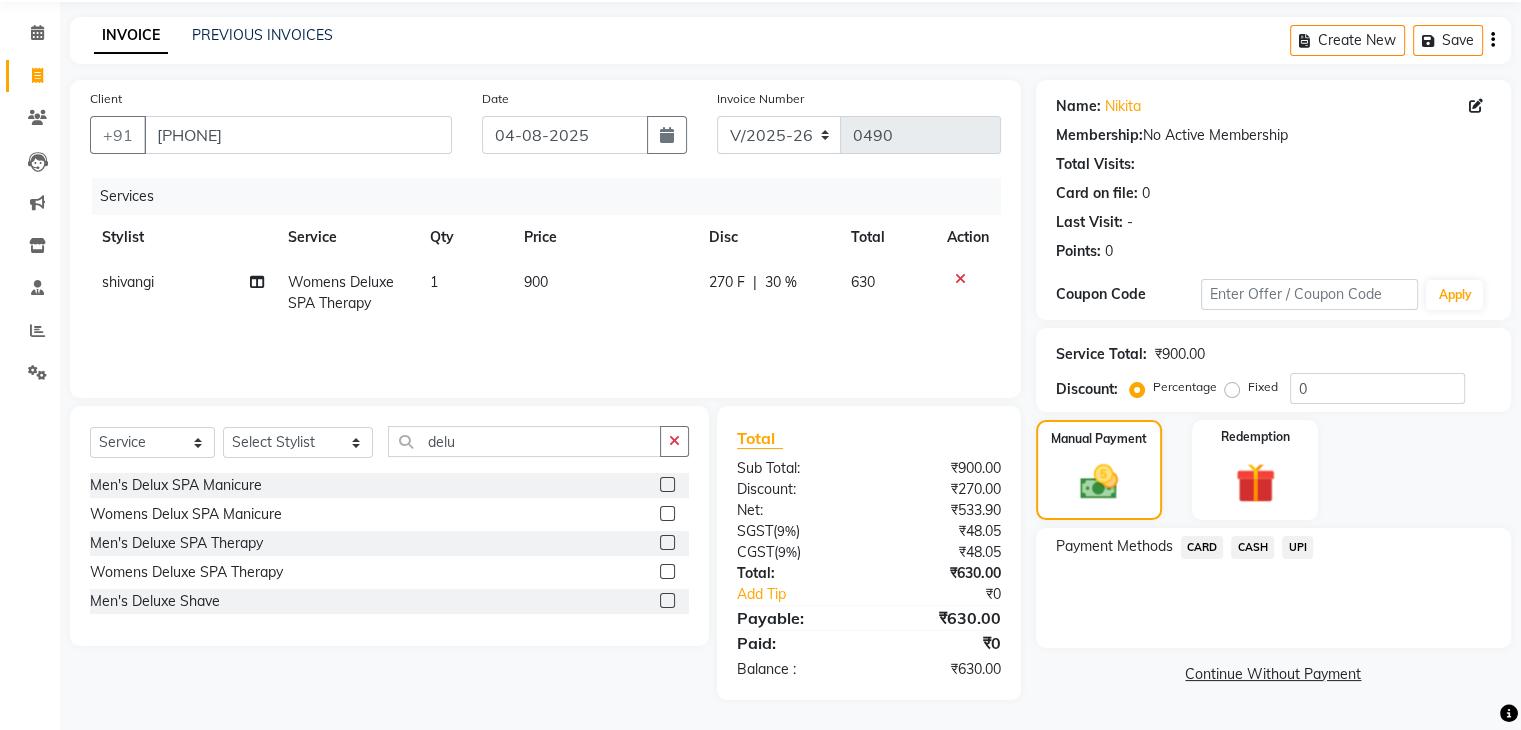 click on "UPI" 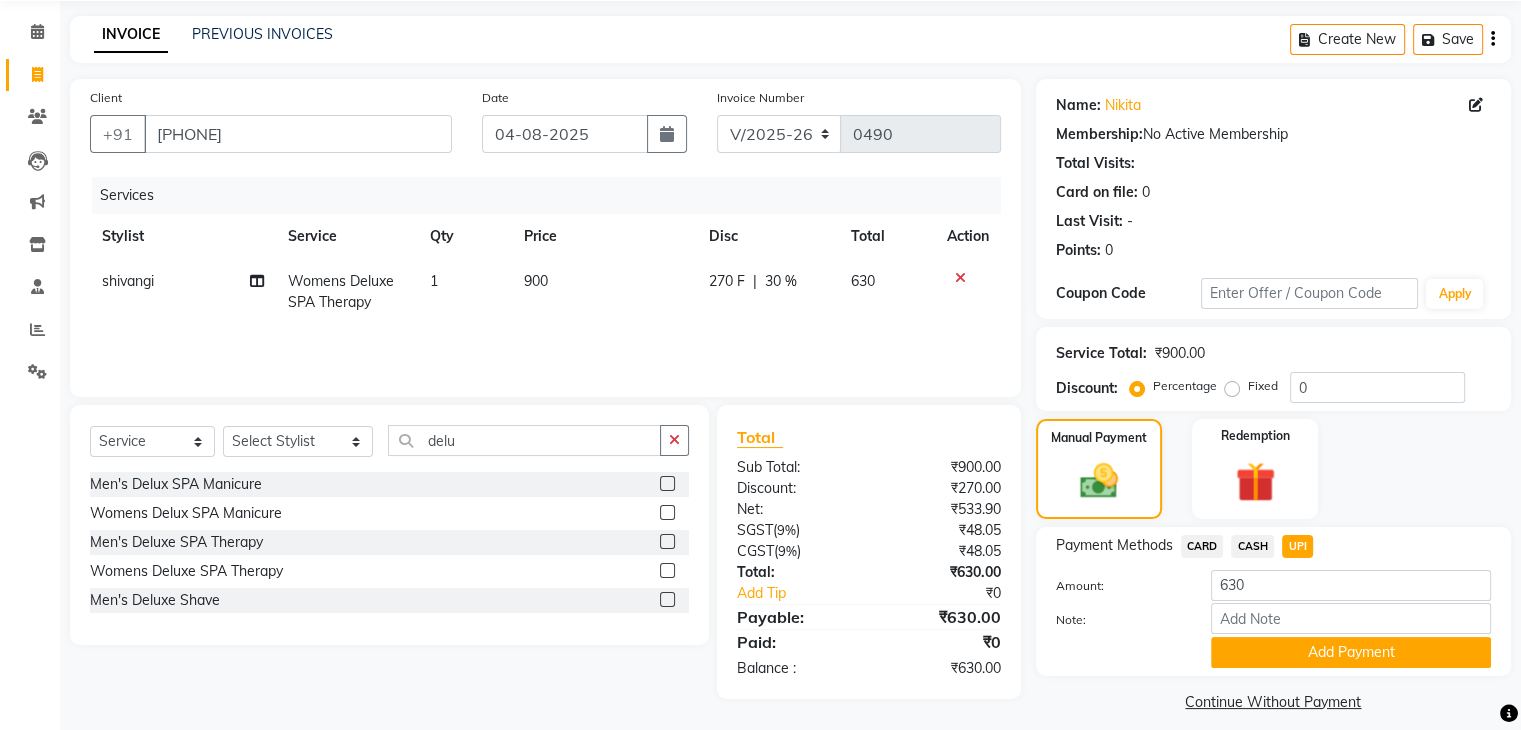 scroll, scrollTop: 89, scrollLeft: 0, axis: vertical 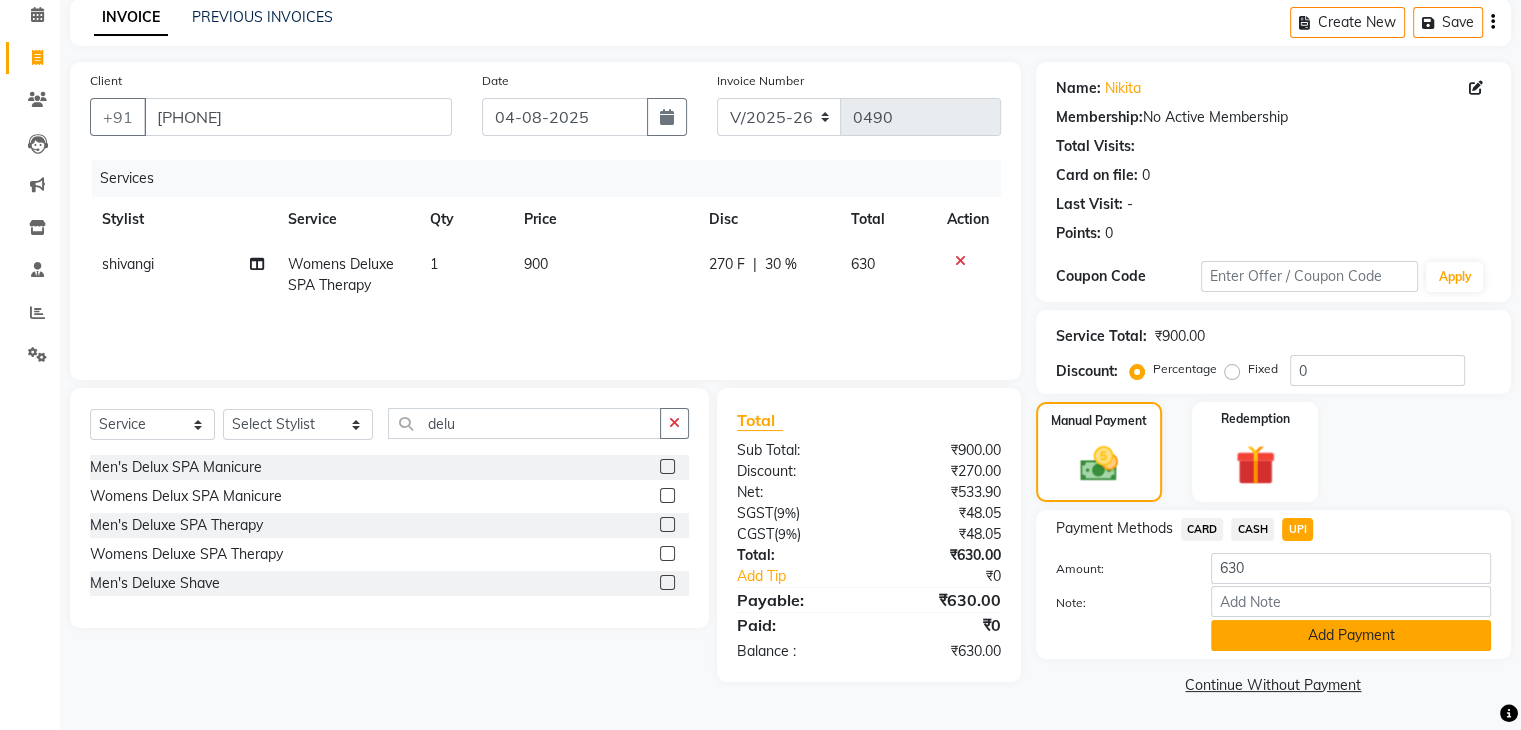 click on "Add Payment" 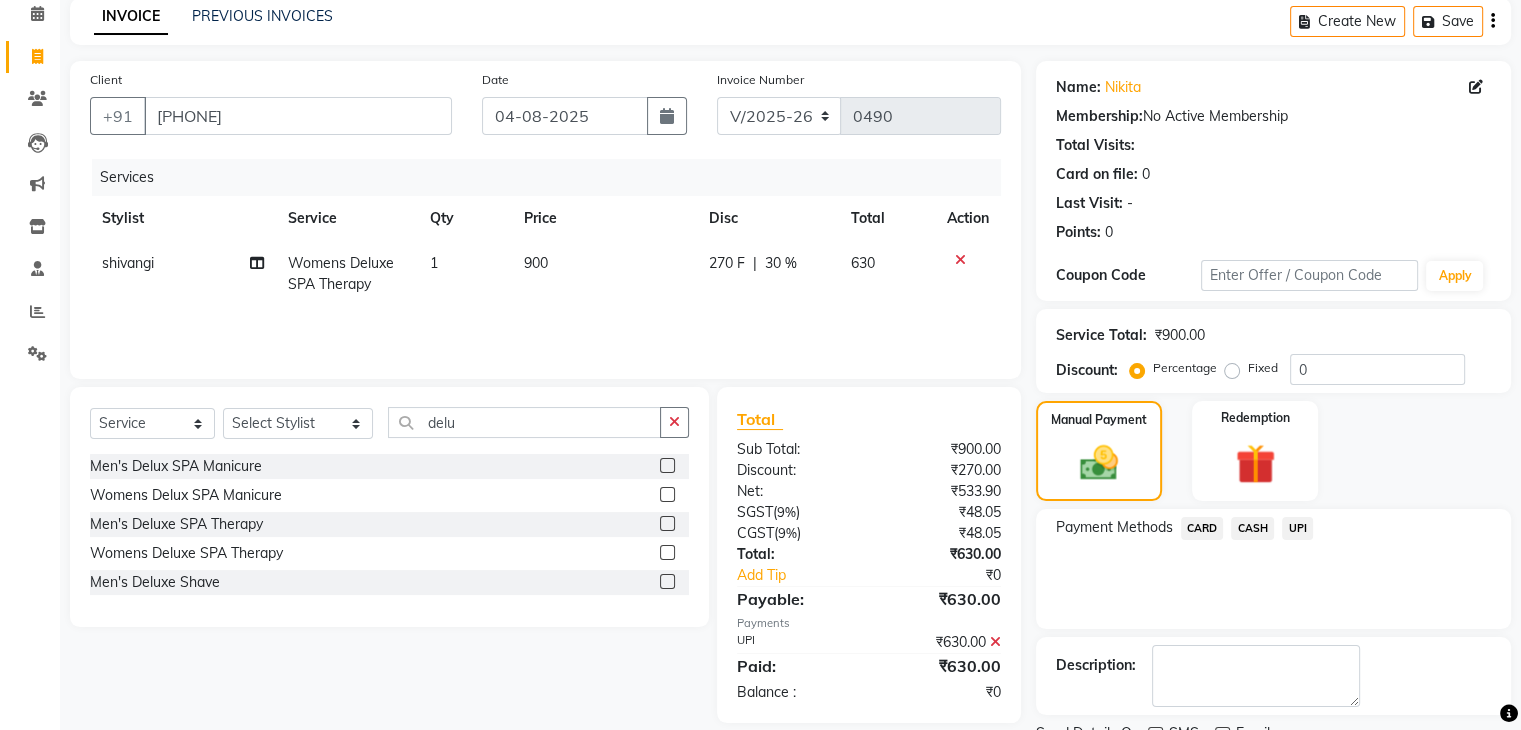 scroll, scrollTop: 171, scrollLeft: 0, axis: vertical 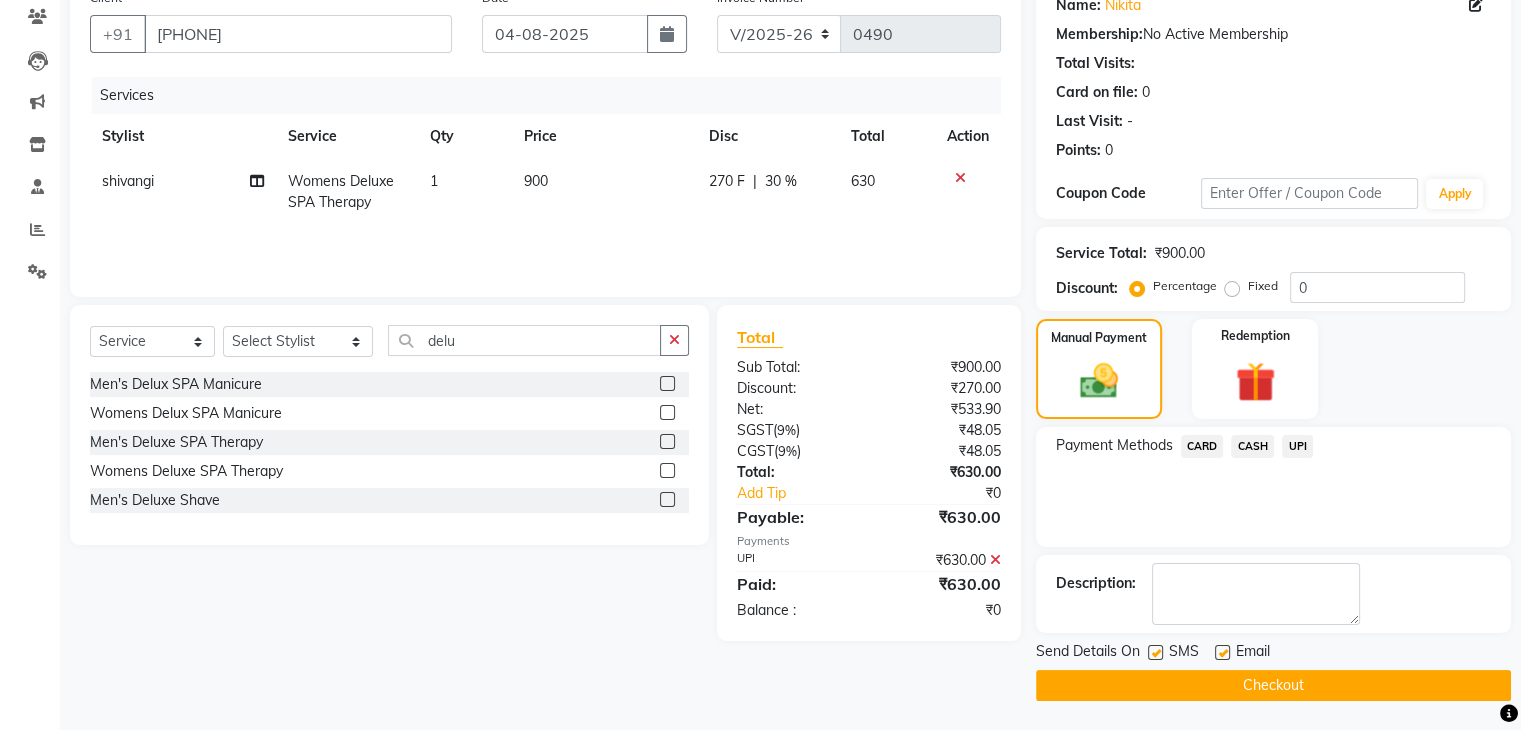 click 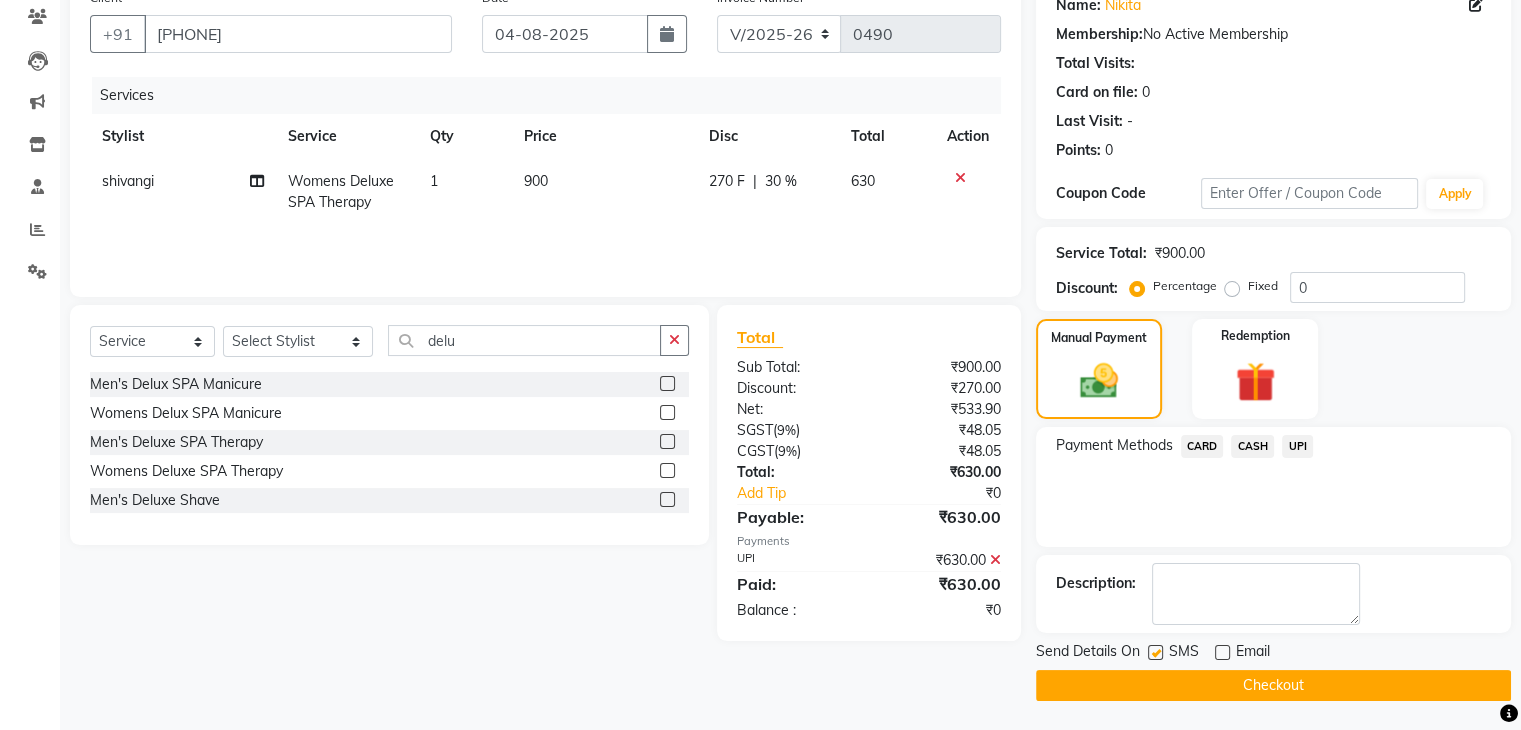 click on "Checkout" 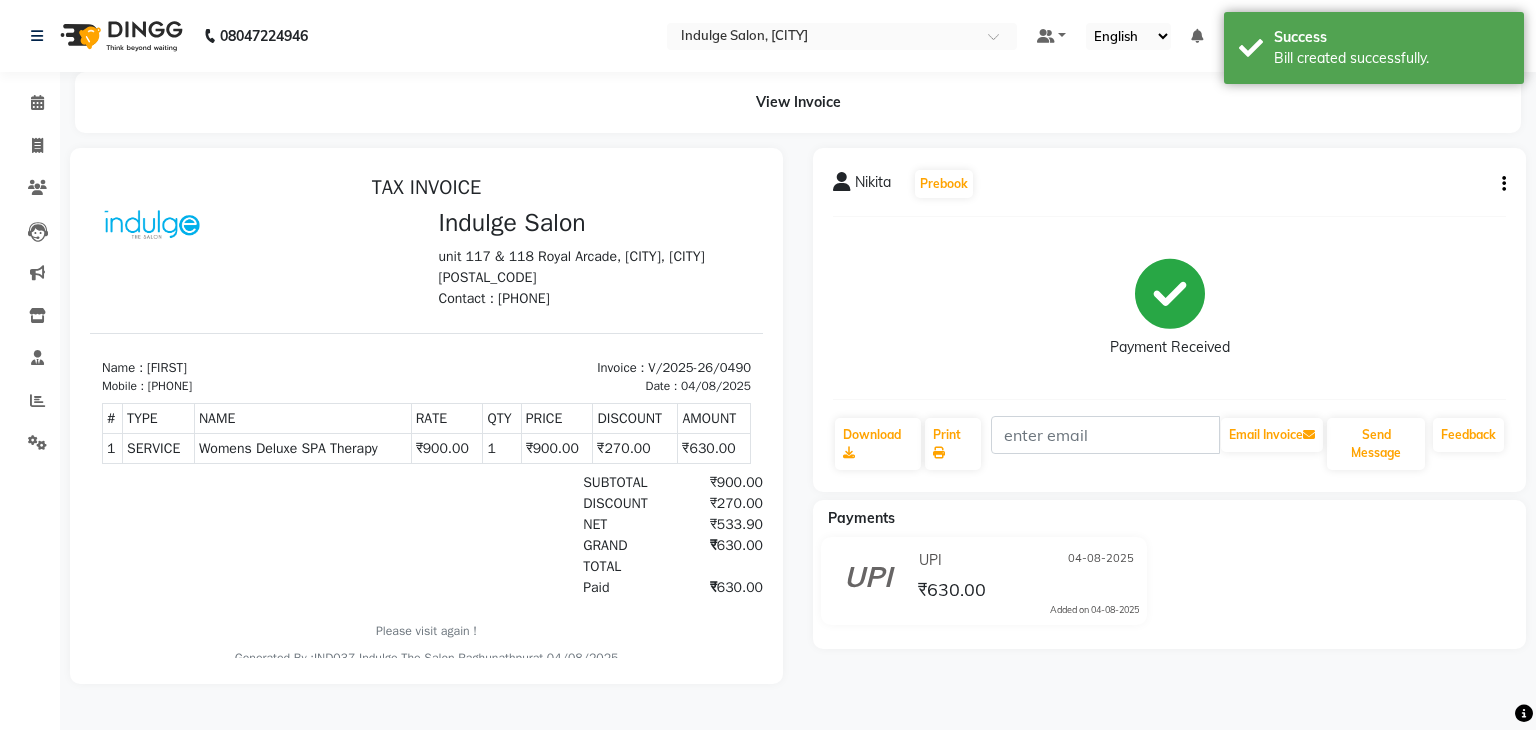 scroll, scrollTop: 0, scrollLeft: 0, axis: both 